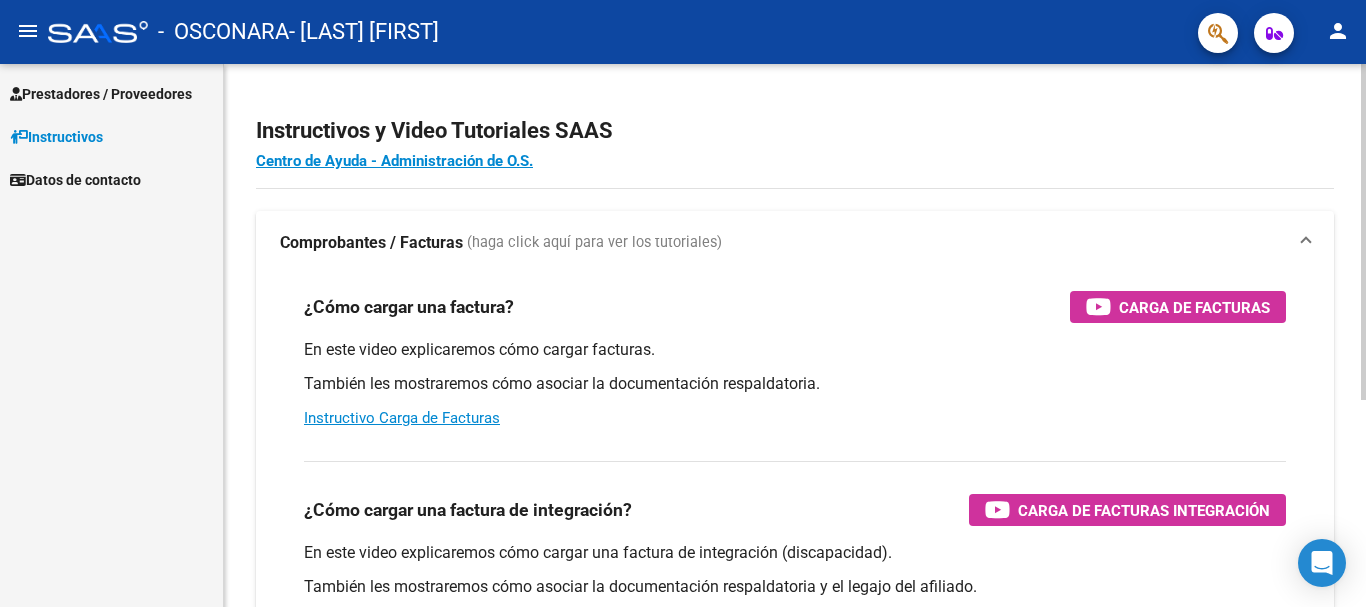 scroll, scrollTop: 0, scrollLeft: 0, axis: both 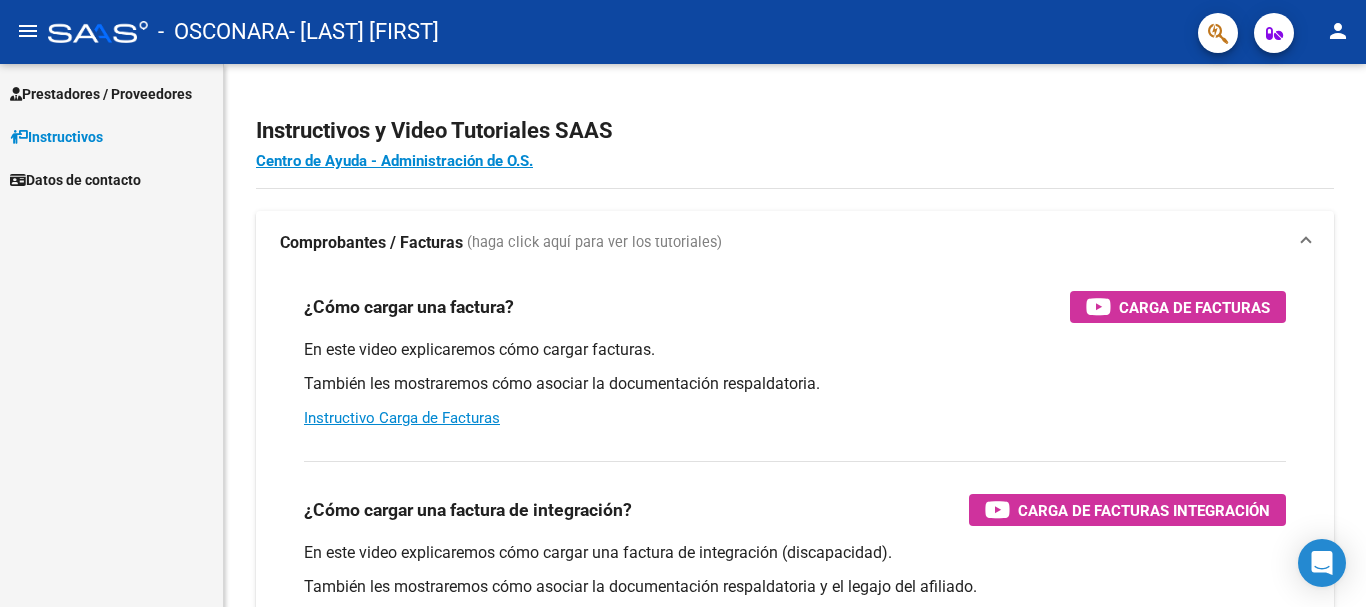 click on "Prestadores / Proveedores" at bounding box center (101, 94) 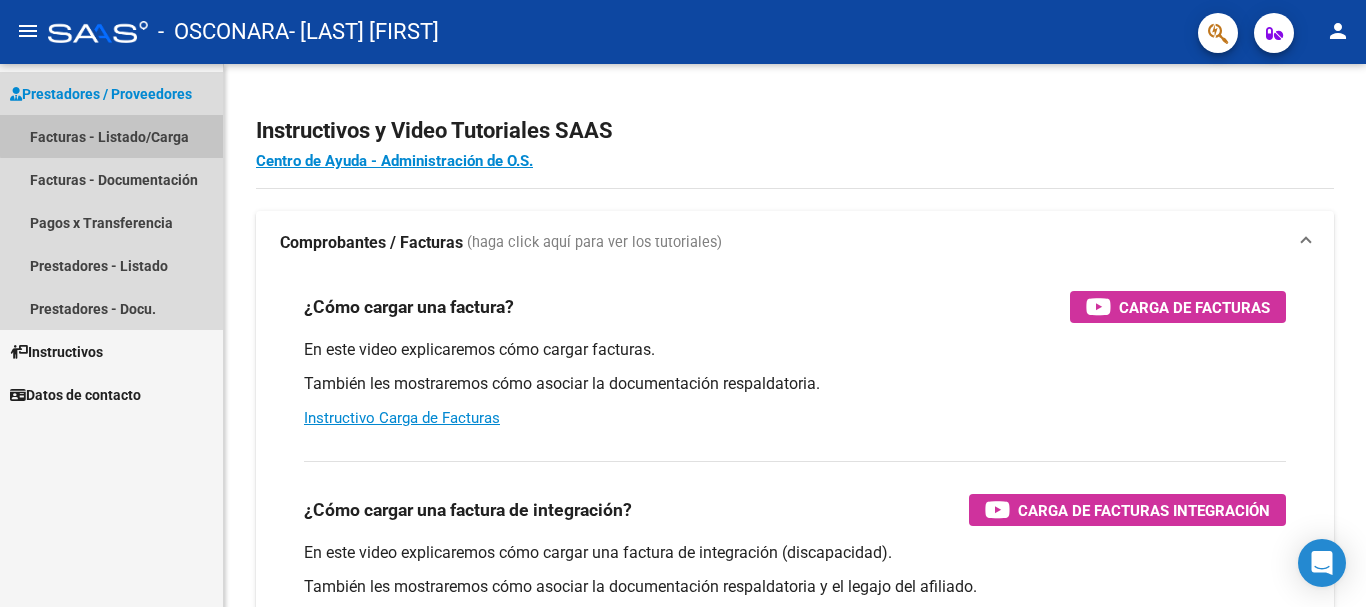 click on "Facturas - Listado/Carga" at bounding box center [111, 136] 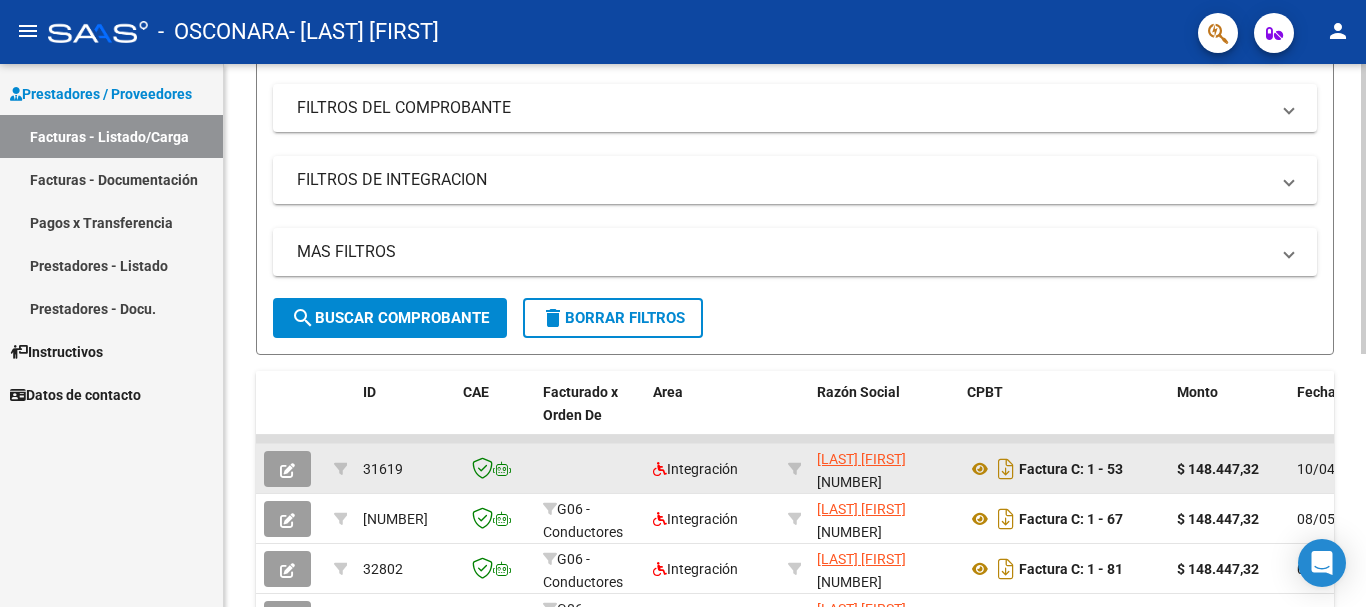 scroll, scrollTop: 475, scrollLeft: 0, axis: vertical 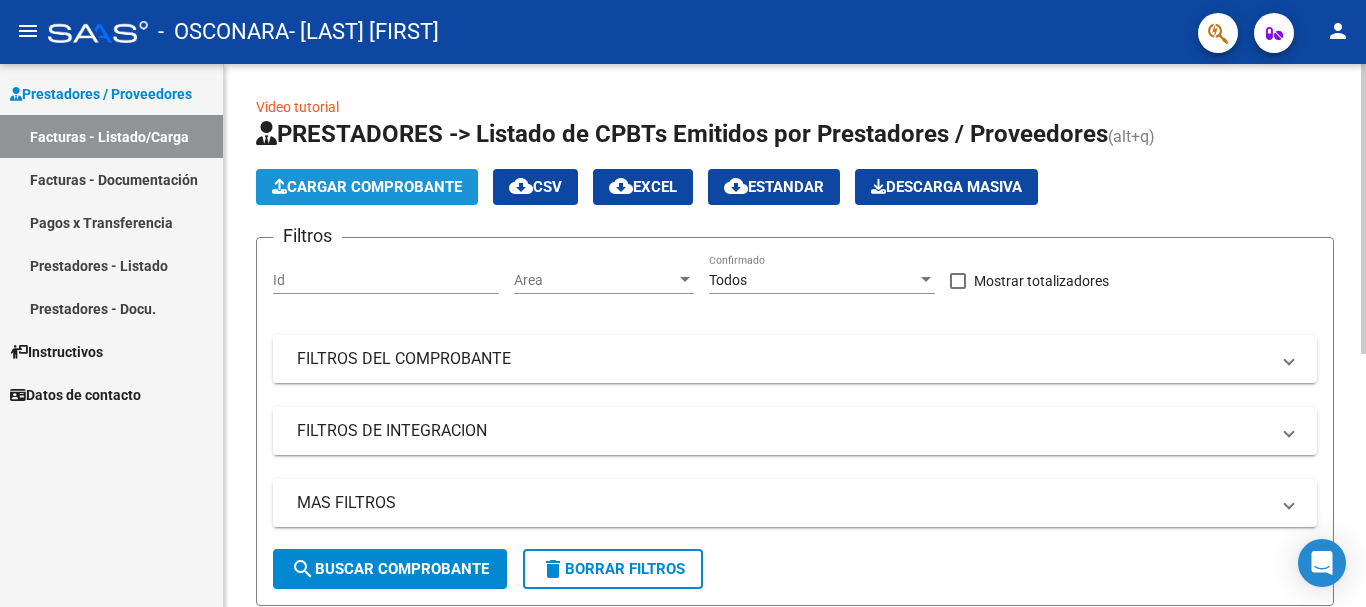 click on "Cargar Comprobante" 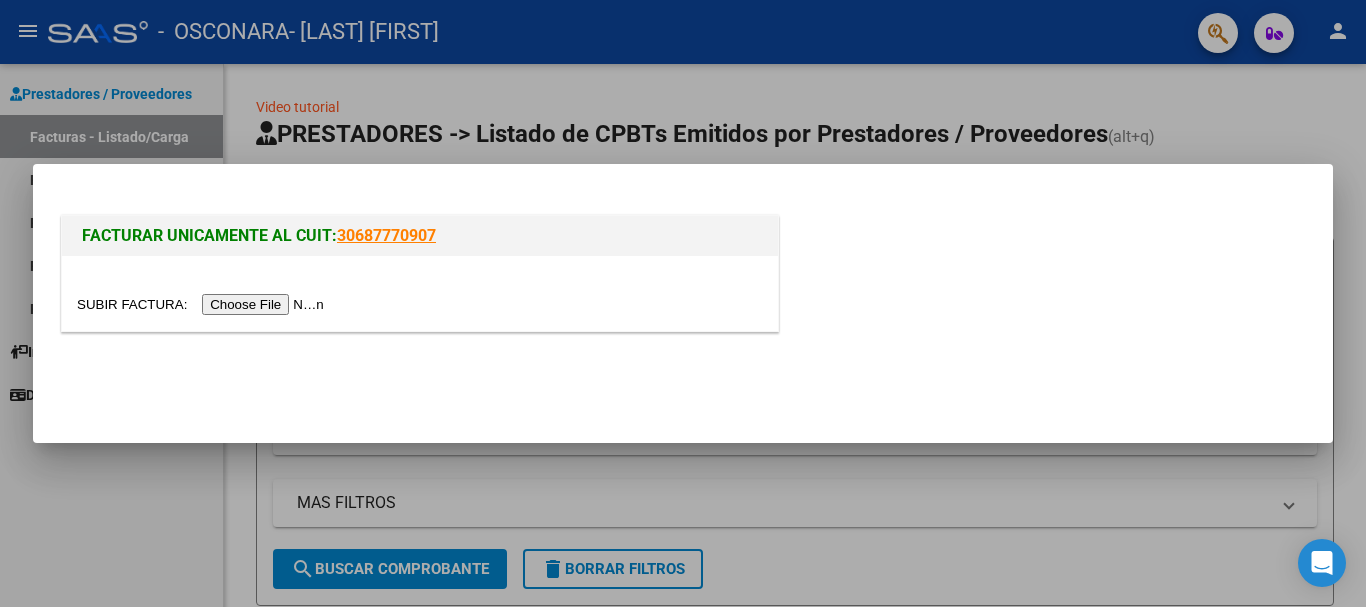 click at bounding box center (203, 304) 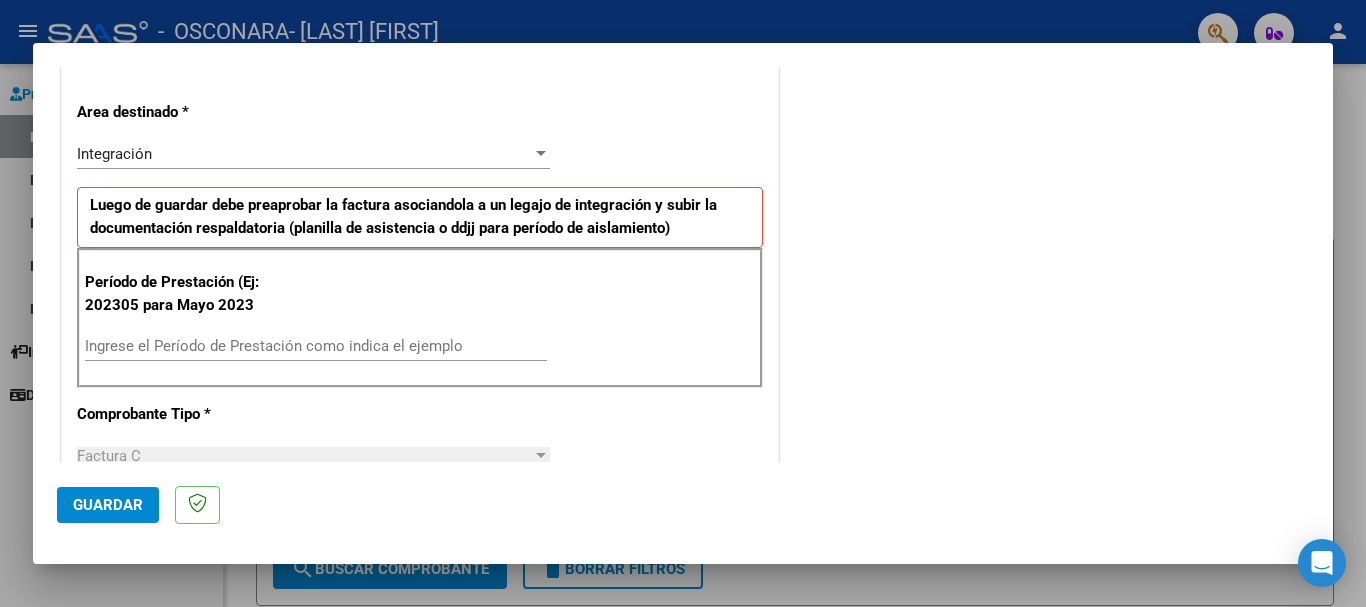scroll, scrollTop: 300, scrollLeft: 0, axis: vertical 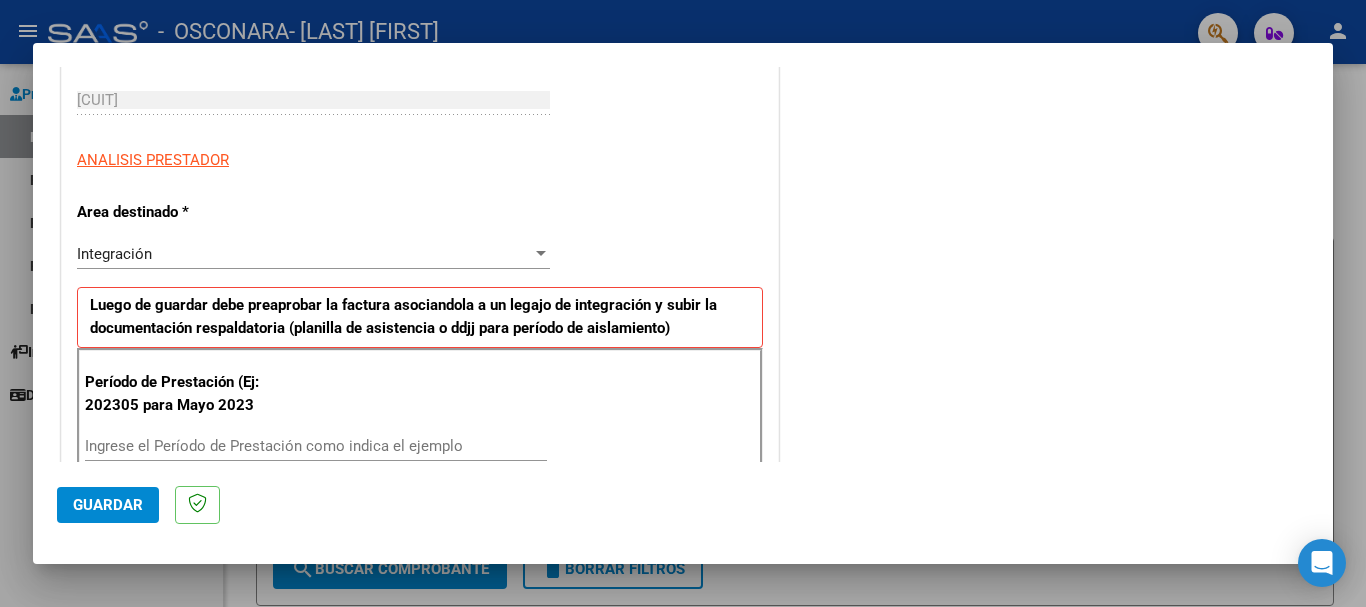 click on "Ingrese el Período de Prestación como indica el ejemplo" at bounding box center [316, 446] 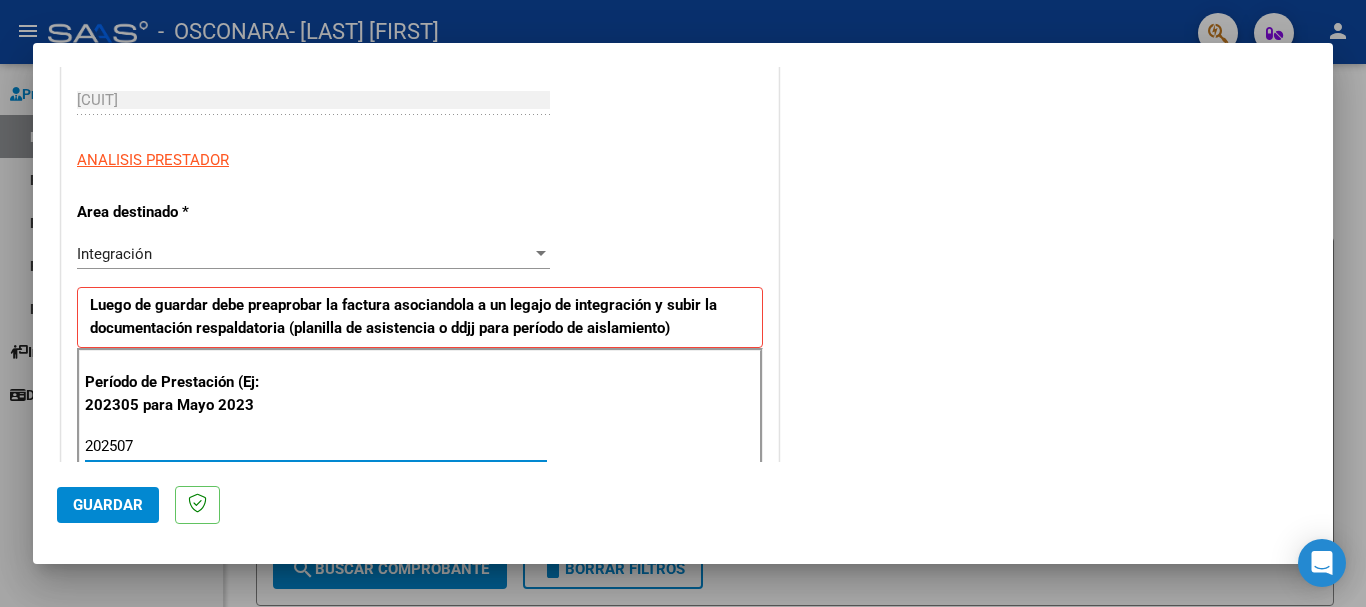 type on "202507" 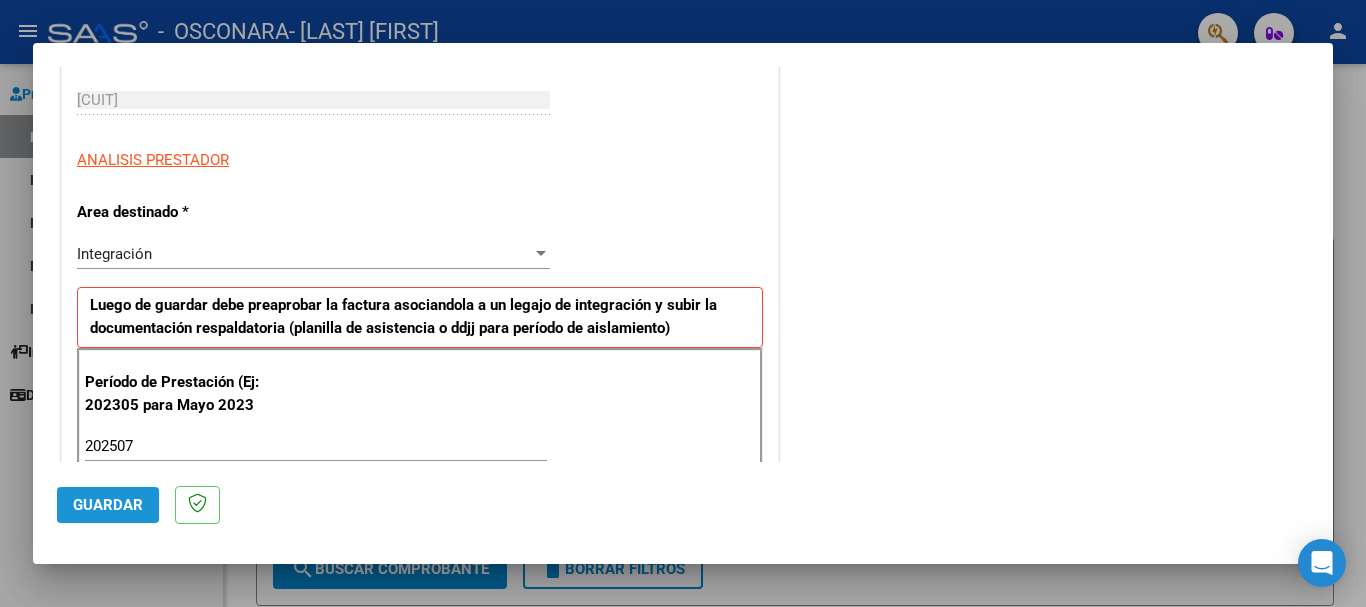 click on "Guardar" 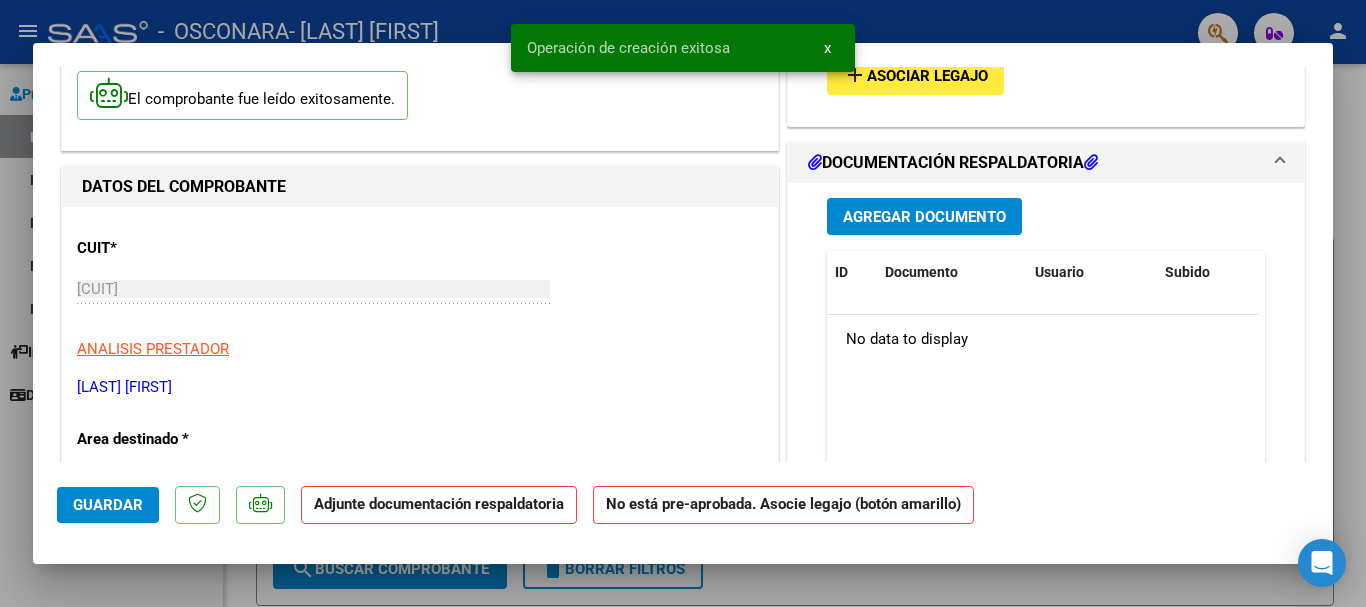 scroll, scrollTop: 0, scrollLeft: 0, axis: both 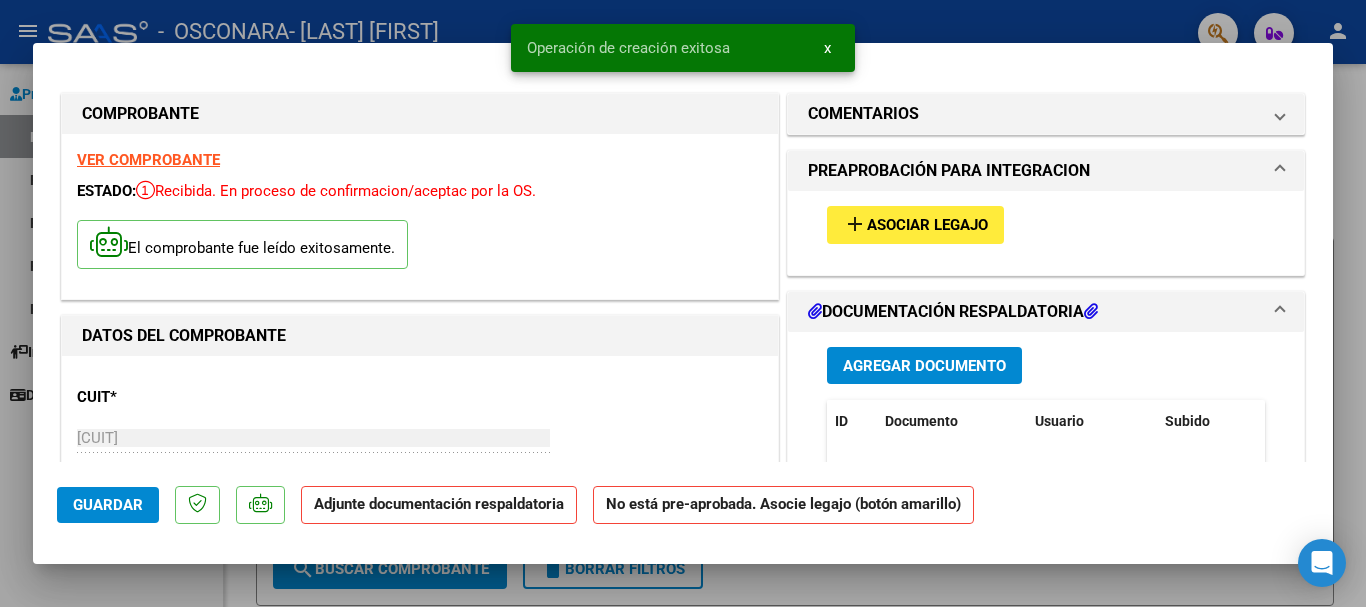click on "Asociar Legajo" at bounding box center (927, 226) 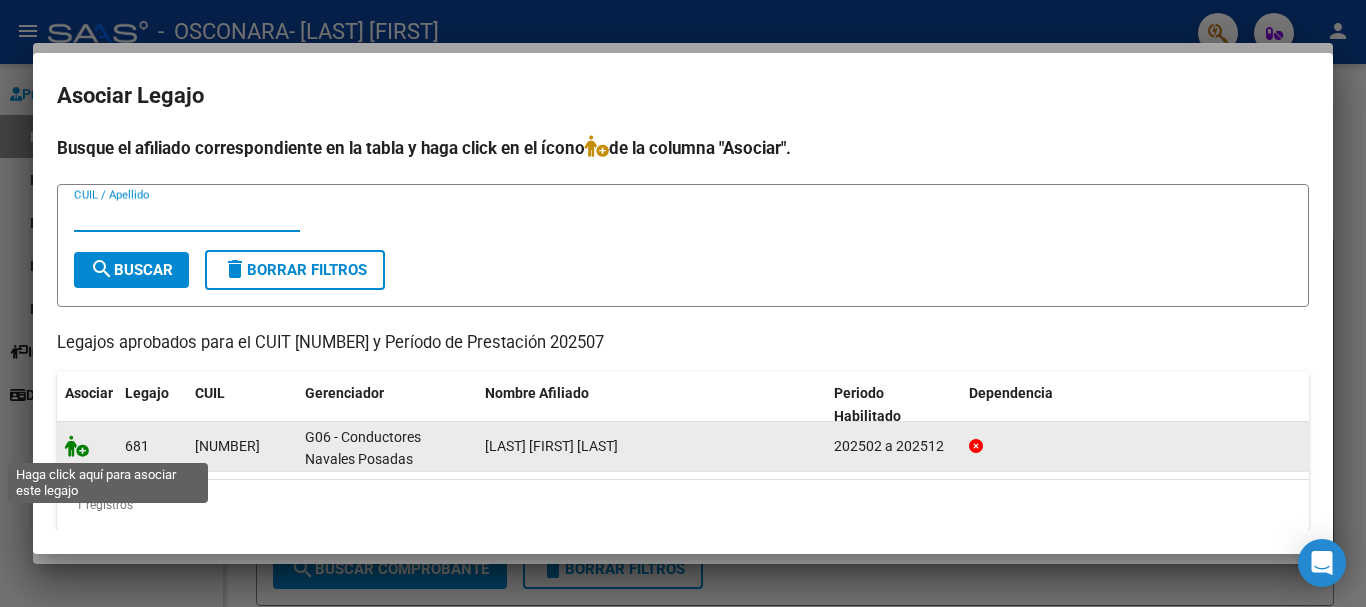 click 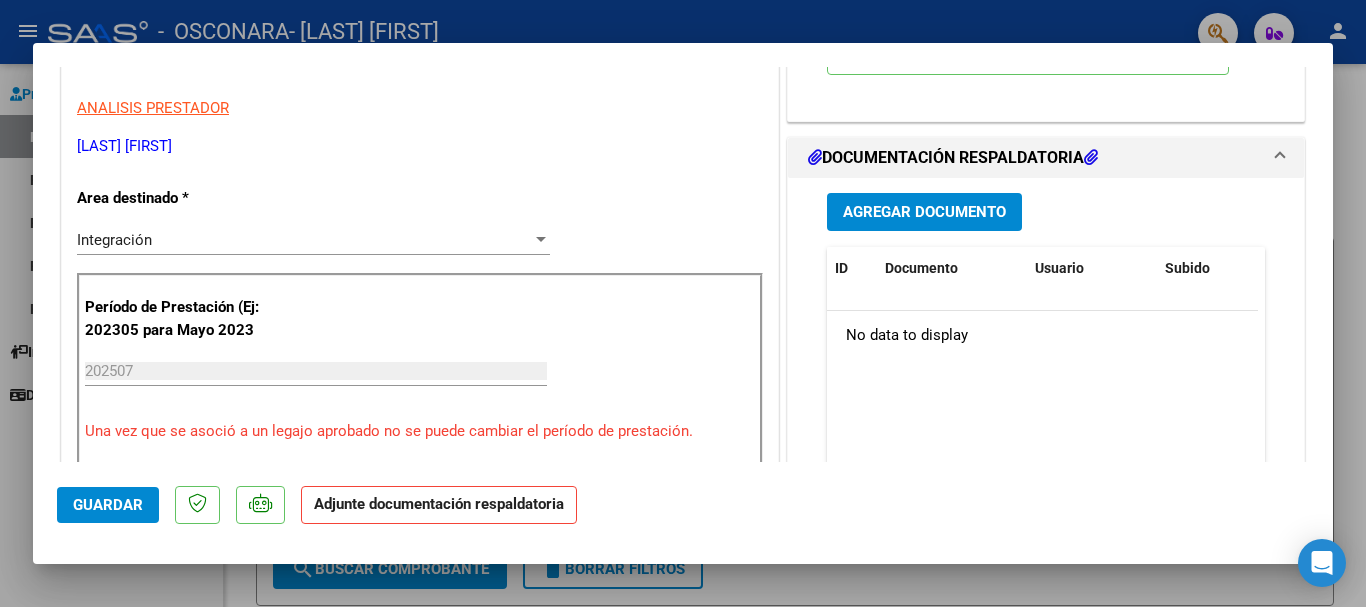 scroll, scrollTop: 400, scrollLeft: 0, axis: vertical 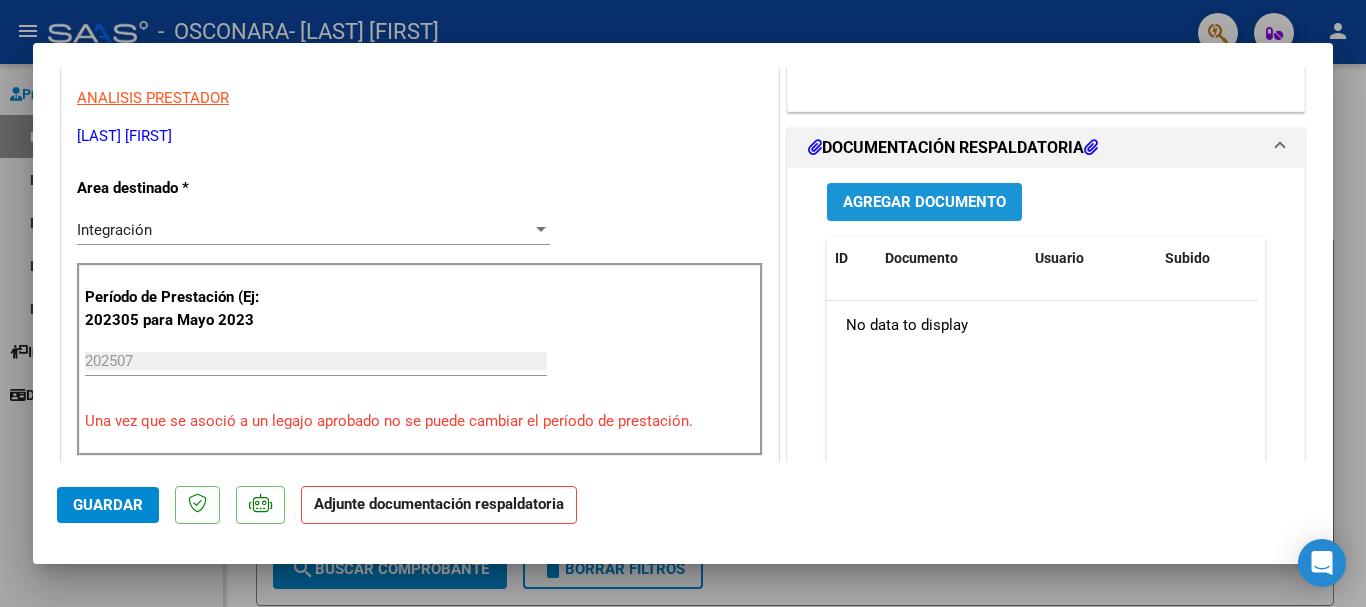 click on "Agregar Documento" at bounding box center (924, 203) 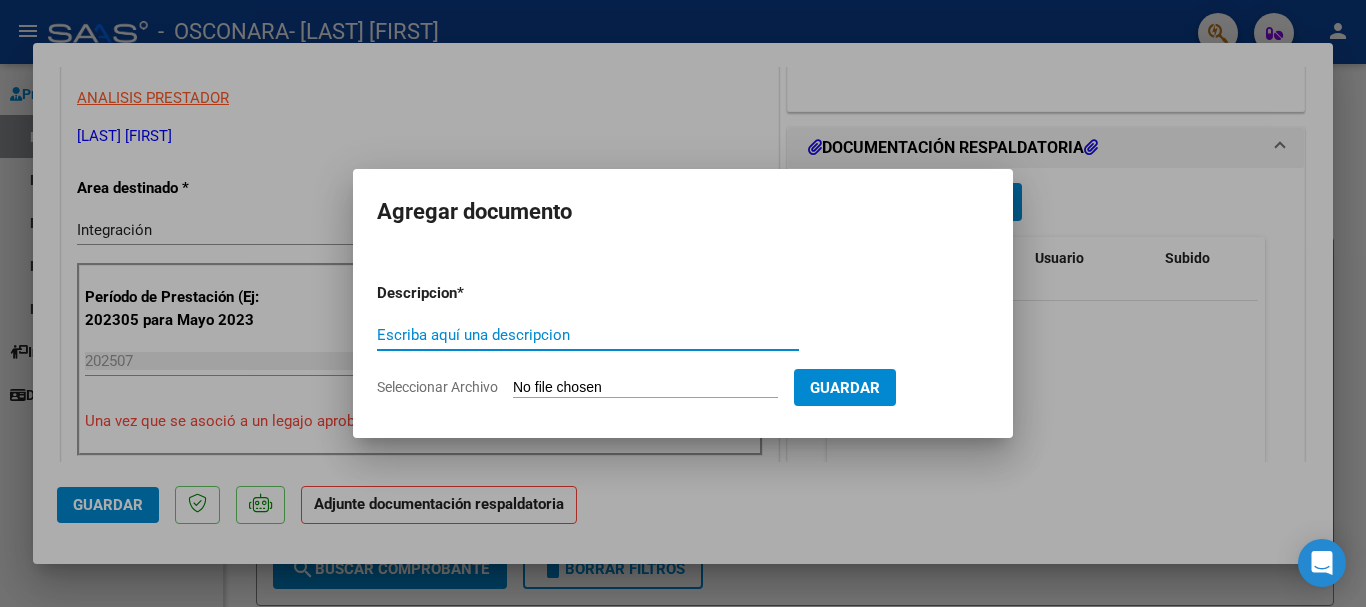 click on "Escriba aquí una descripcion" at bounding box center (588, 335) 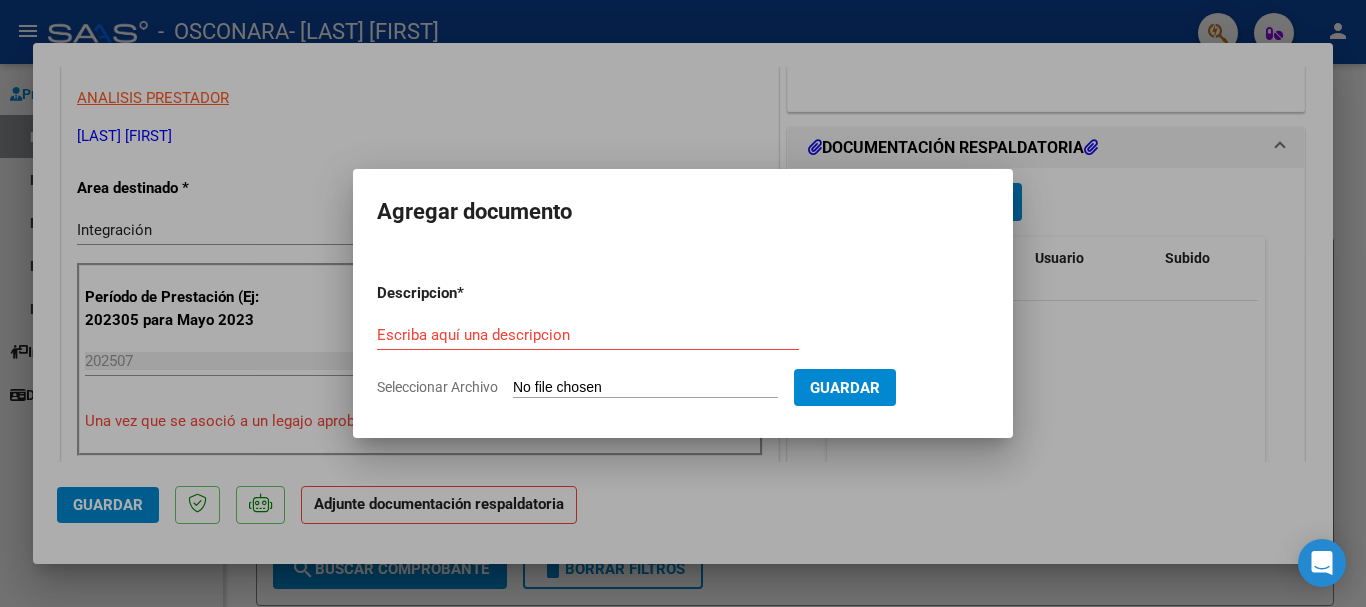 click on "Seleccionar Archivo" at bounding box center (645, 388) 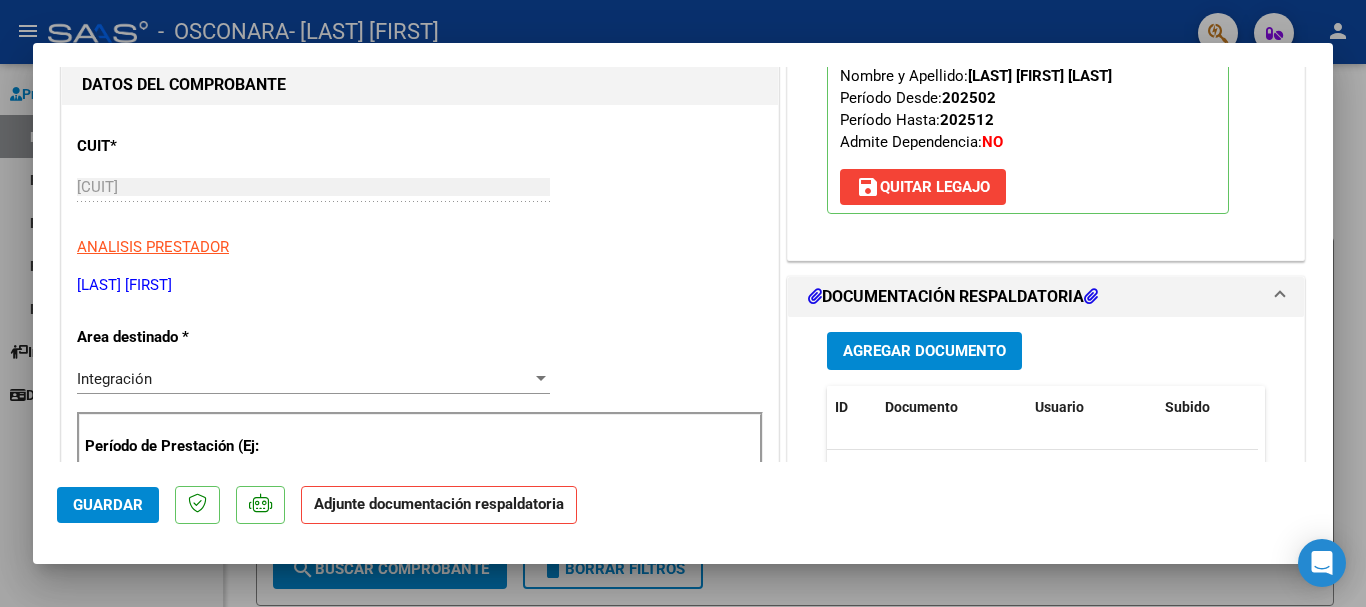 scroll, scrollTop: 300, scrollLeft: 0, axis: vertical 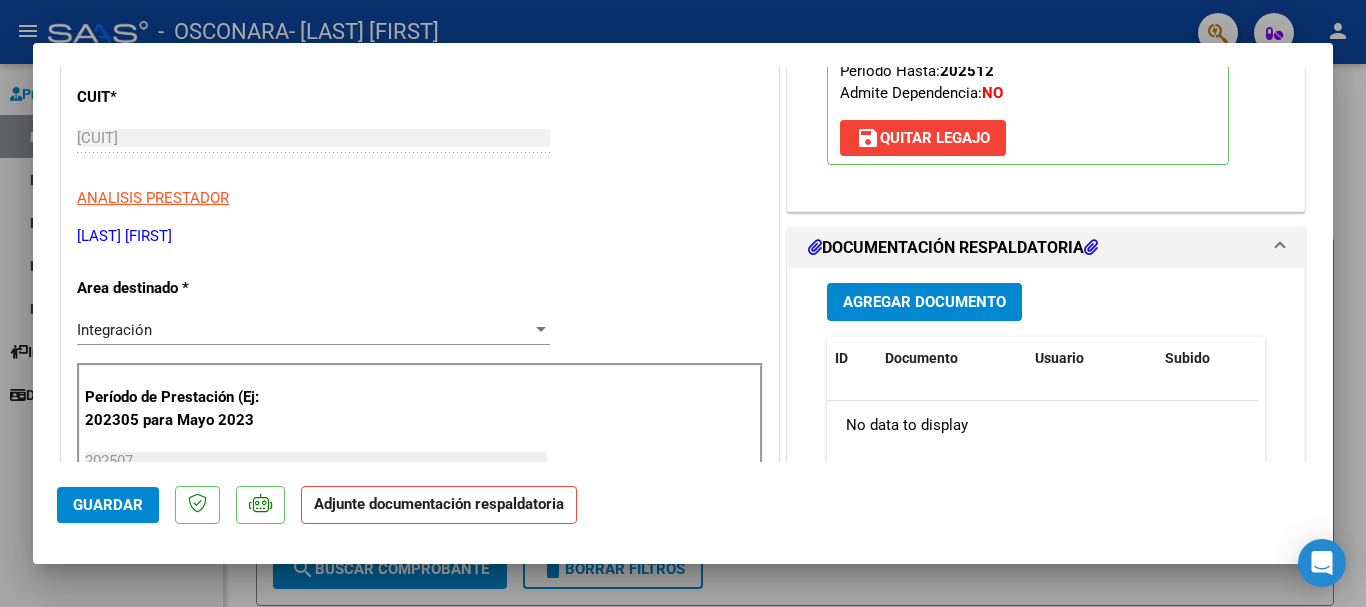 click on "Agregar Documento" at bounding box center [924, 303] 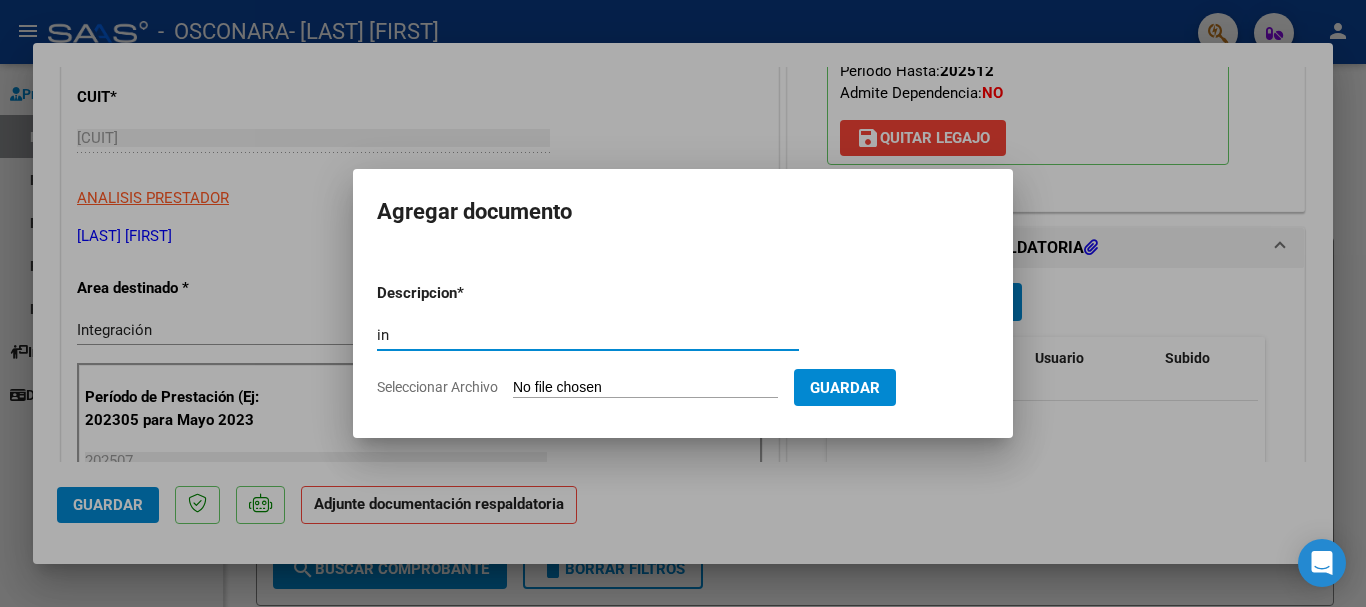 type on "i" 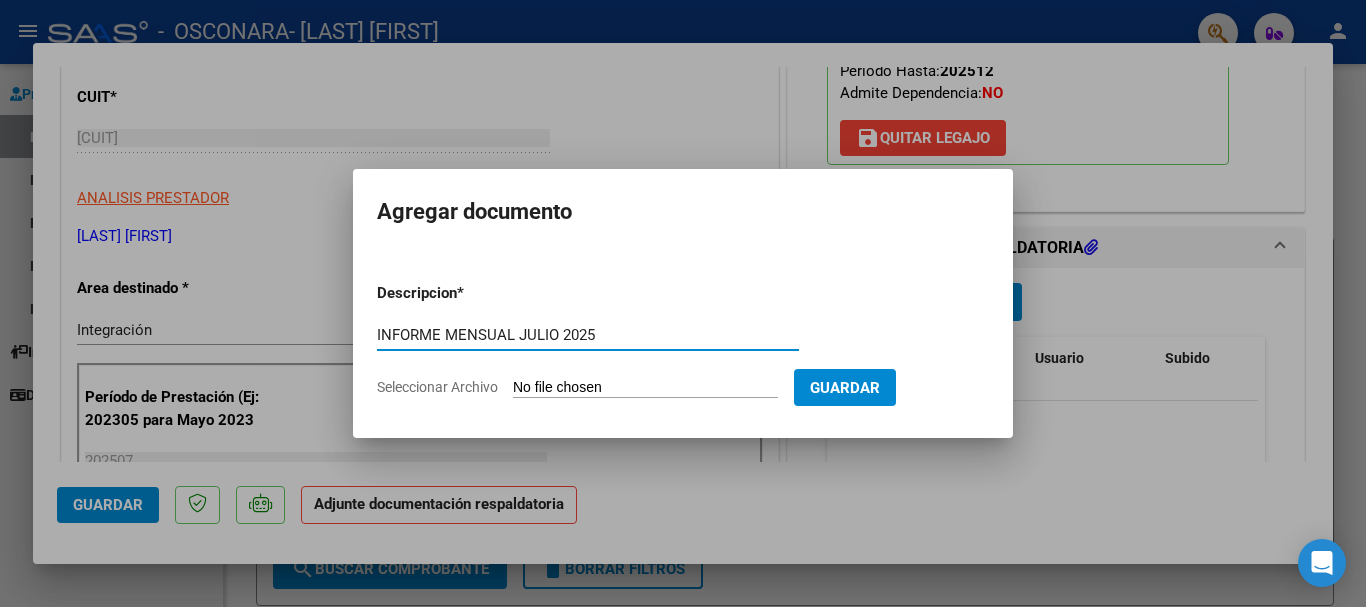 type on "INFORME MENSUAL JULIO 2025" 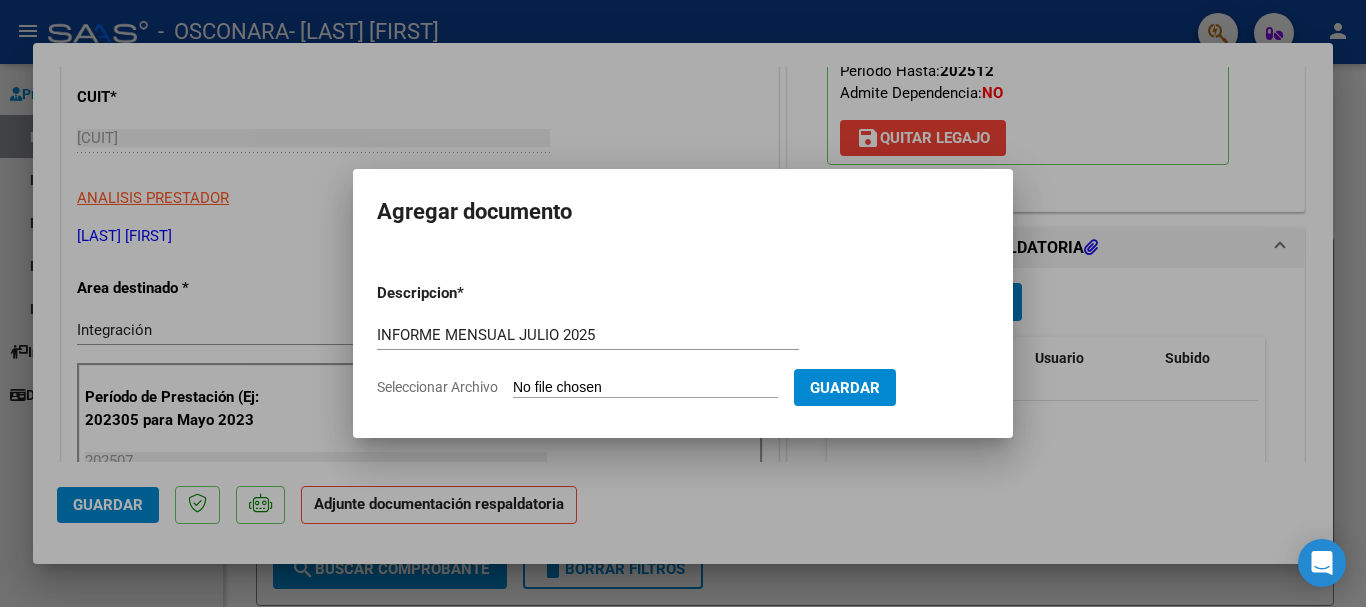 click on "Seleccionar Archivo" at bounding box center [645, 388] 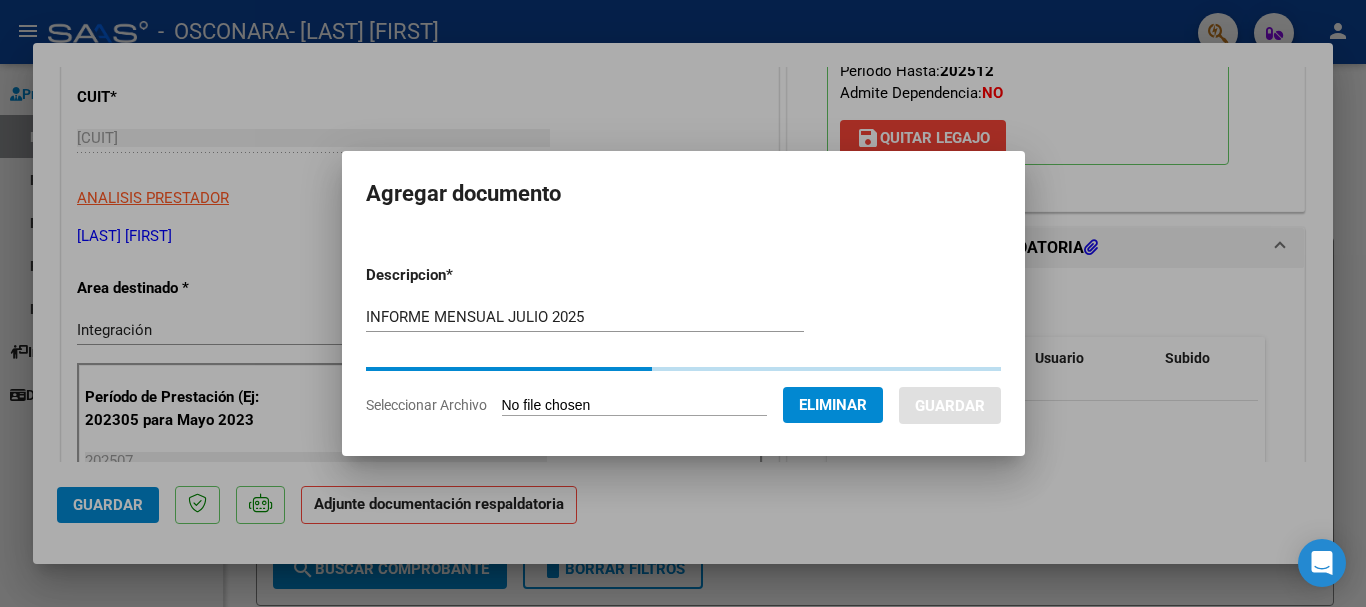 click at bounding box center [683, 303] 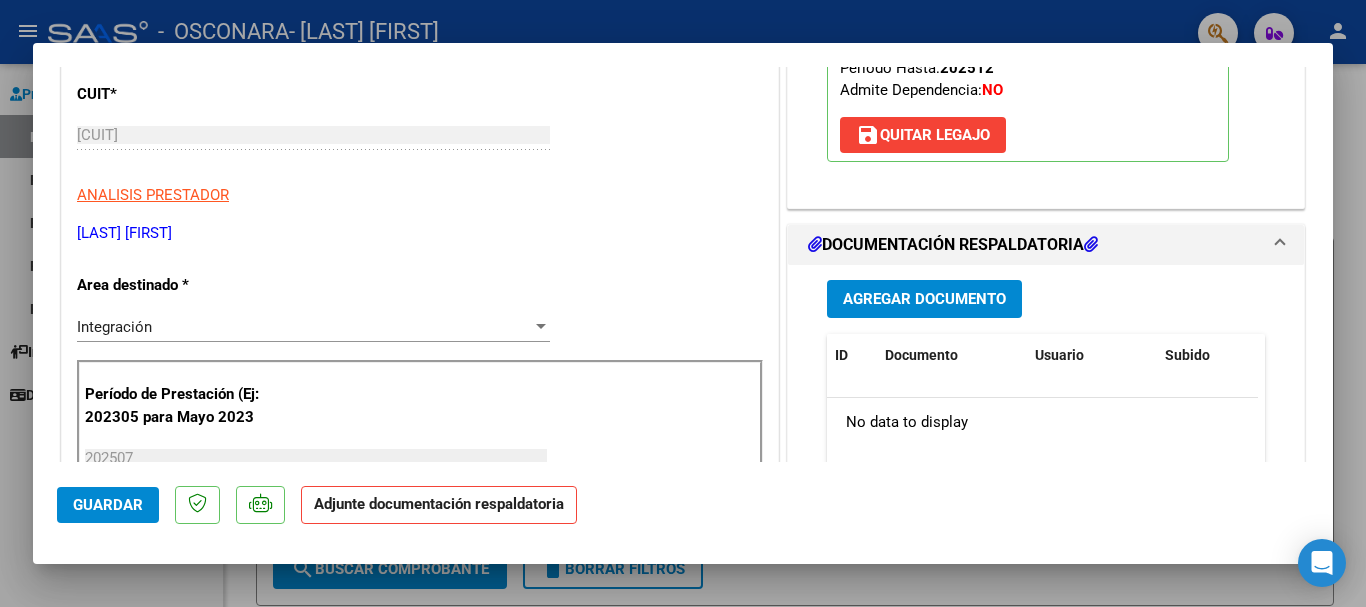 scroll, scrollTop: 200, scrollLeft: 0, axis: vertical 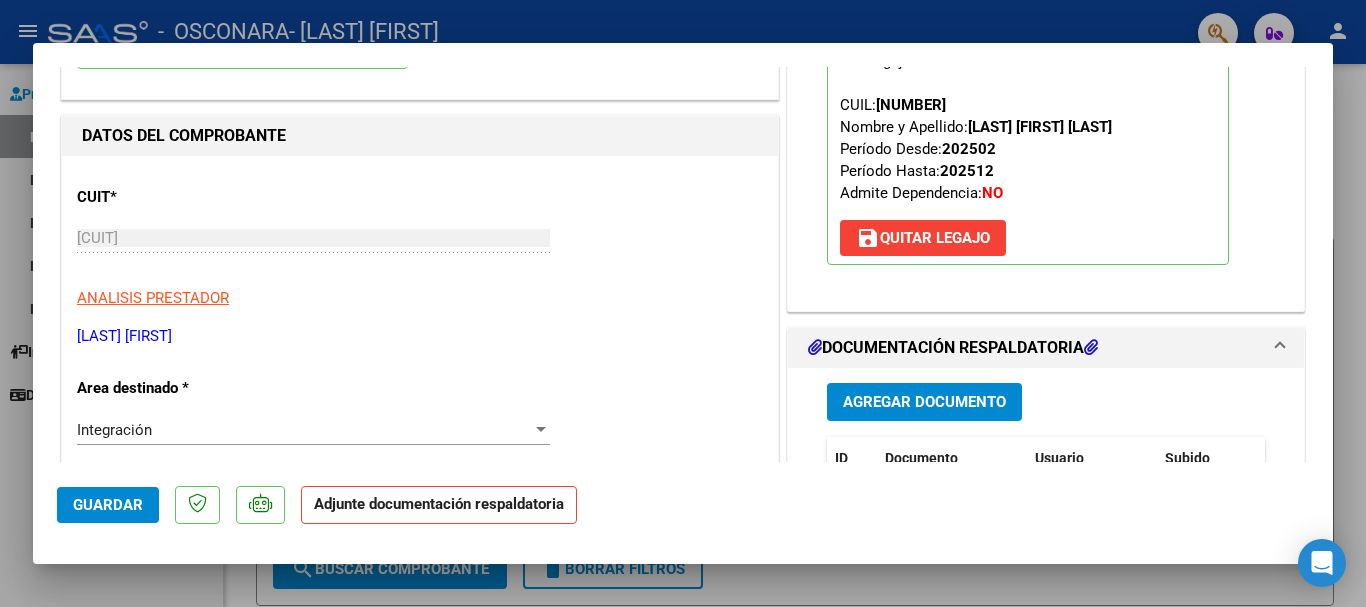 click on "Agregar Documento" at bounding box center (924, 403) 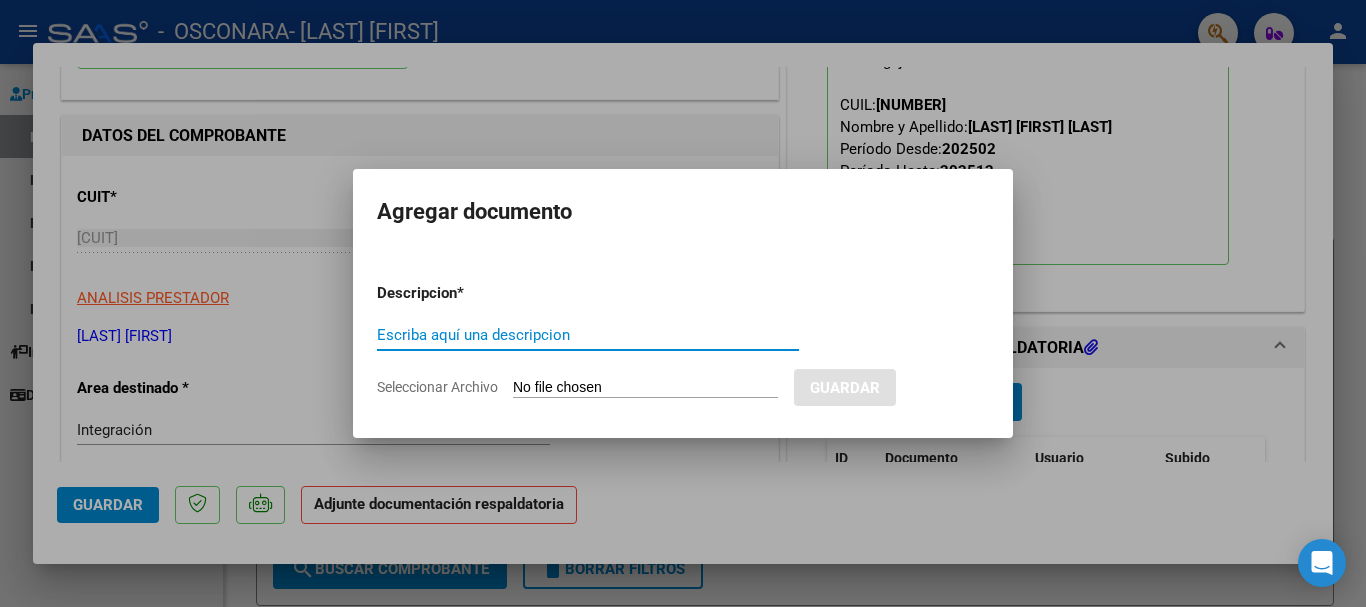 click on "Seleccionar Archivo" at bounding box center [645, 388] 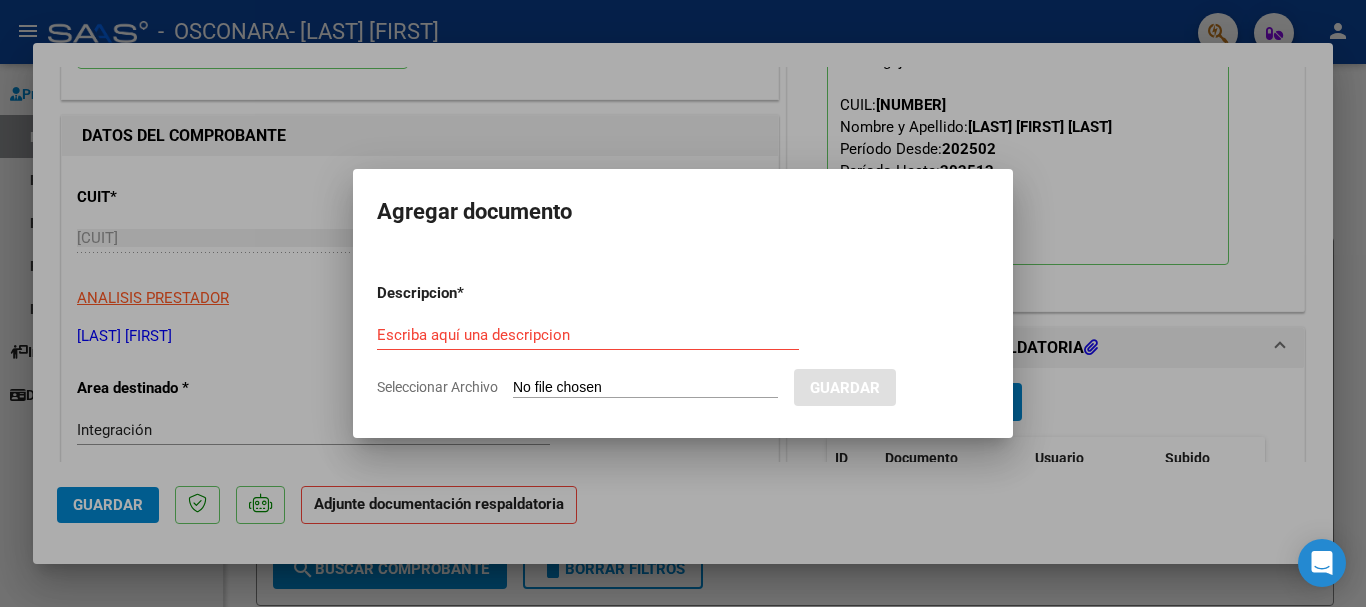 type on "C:\fakepath\planilla aramis julio 25.pdf" 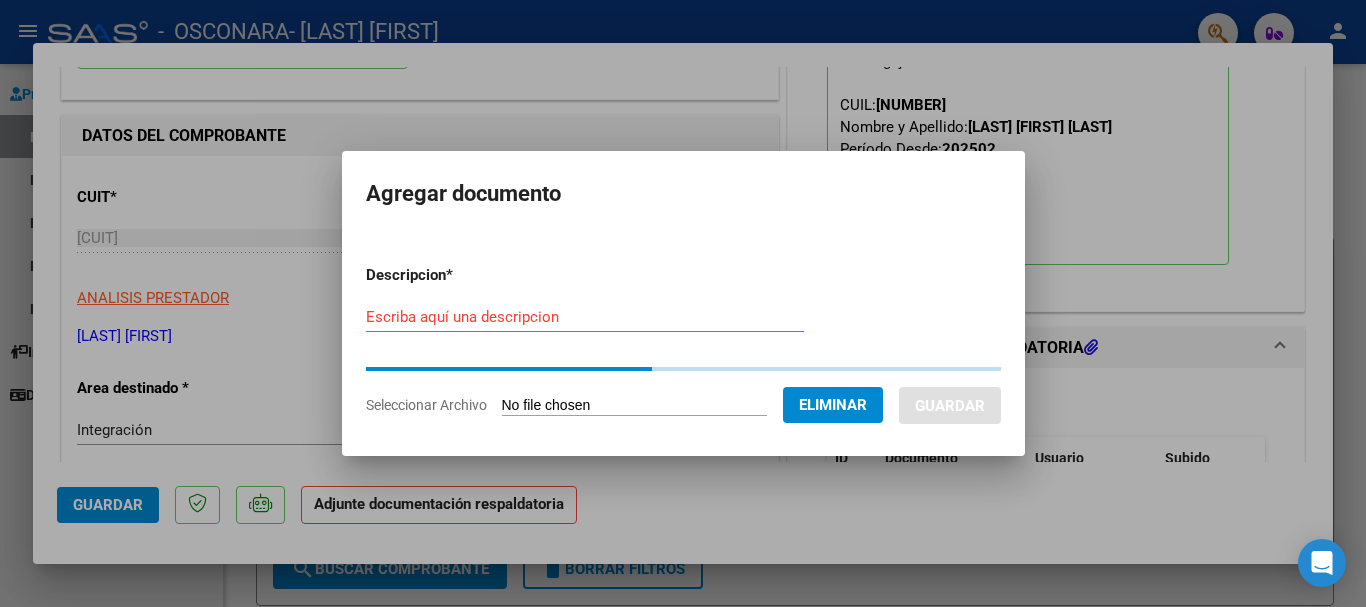 click at bounding box center (683, 303) 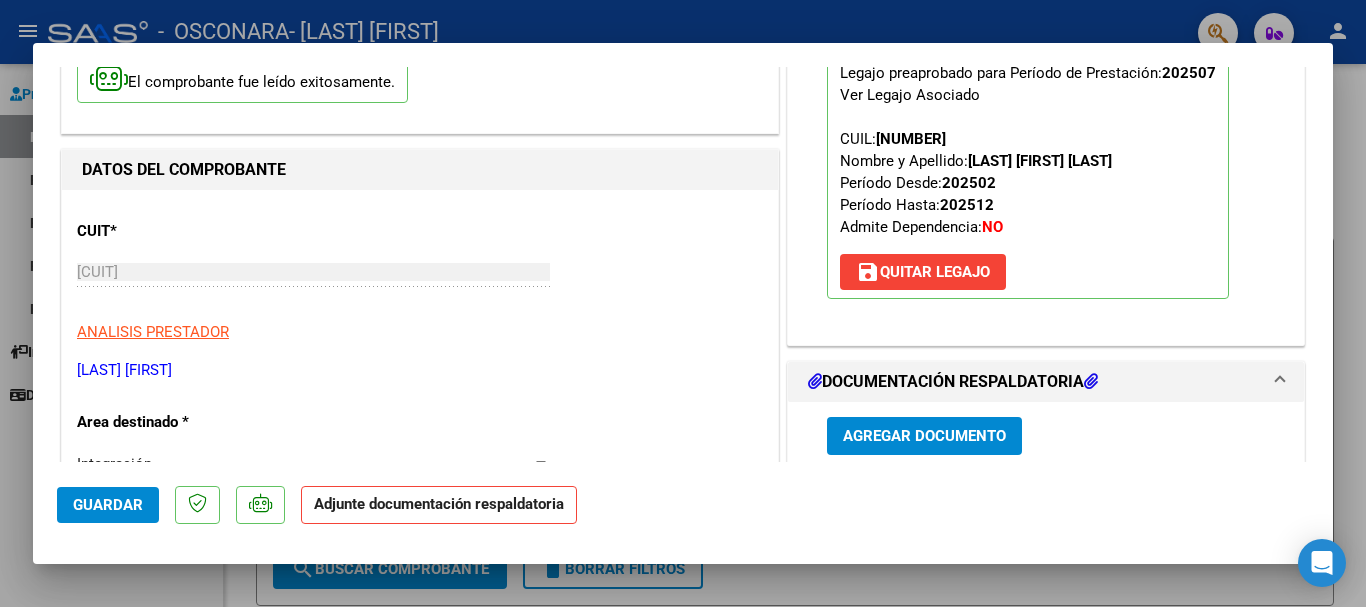 scroll, scrollTop: 0, scrollLeft: 0, axis: both 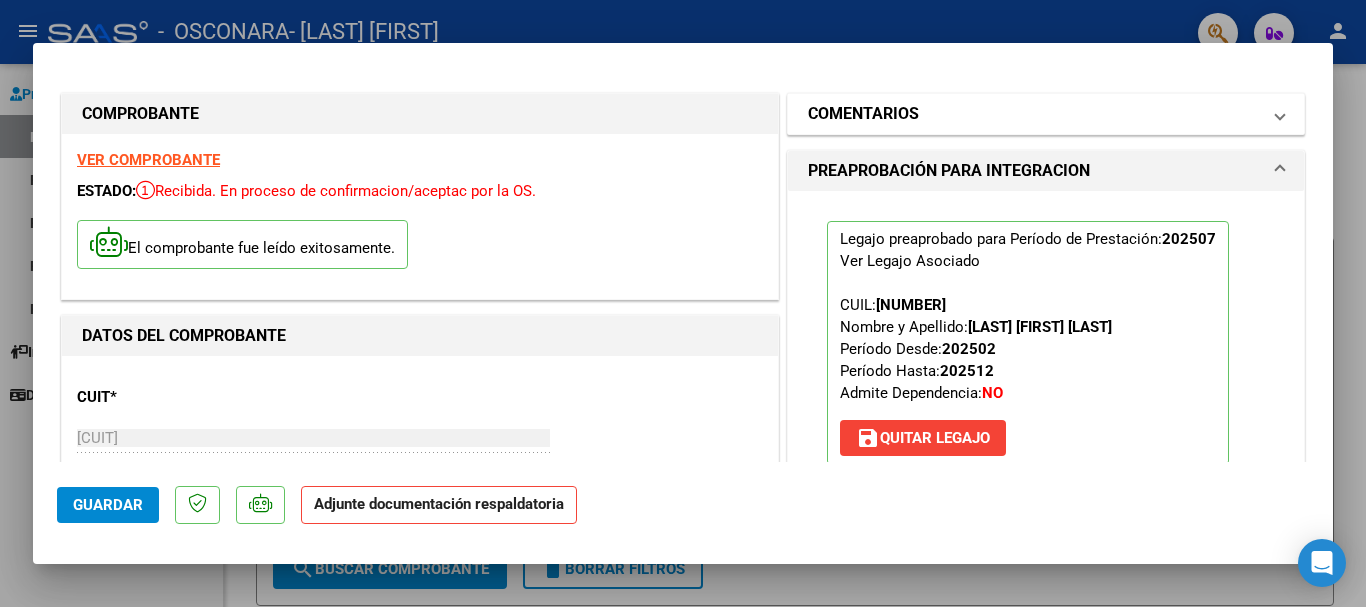 click on "COMENTARIOS" at bounding box center (863, 114) 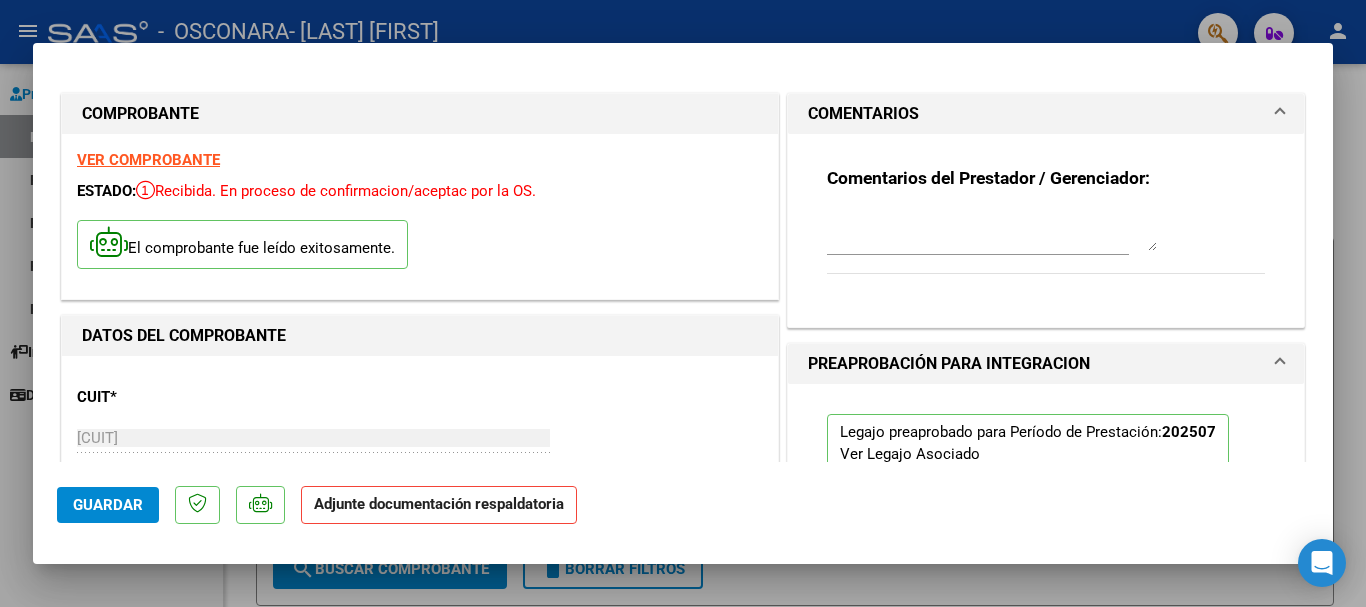 click on "COMENTARIOS" at bounding box center [863, 114] 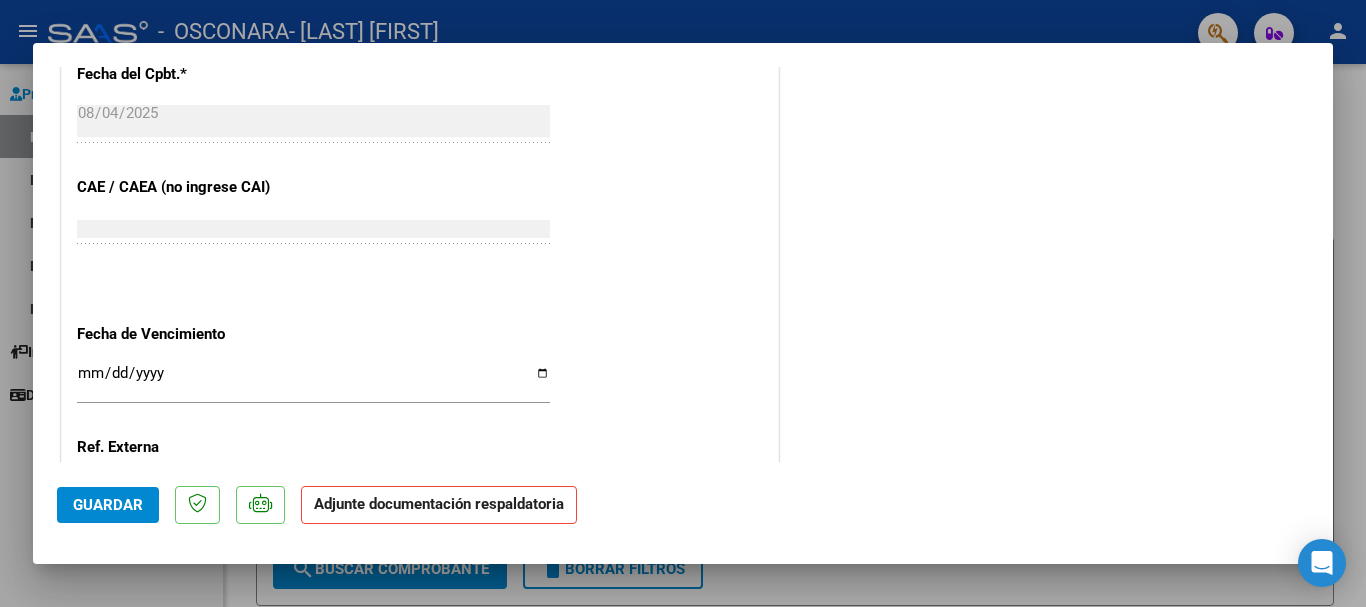scroll, scrollTop: 1395, scrollLeft: 0, axis: vertical 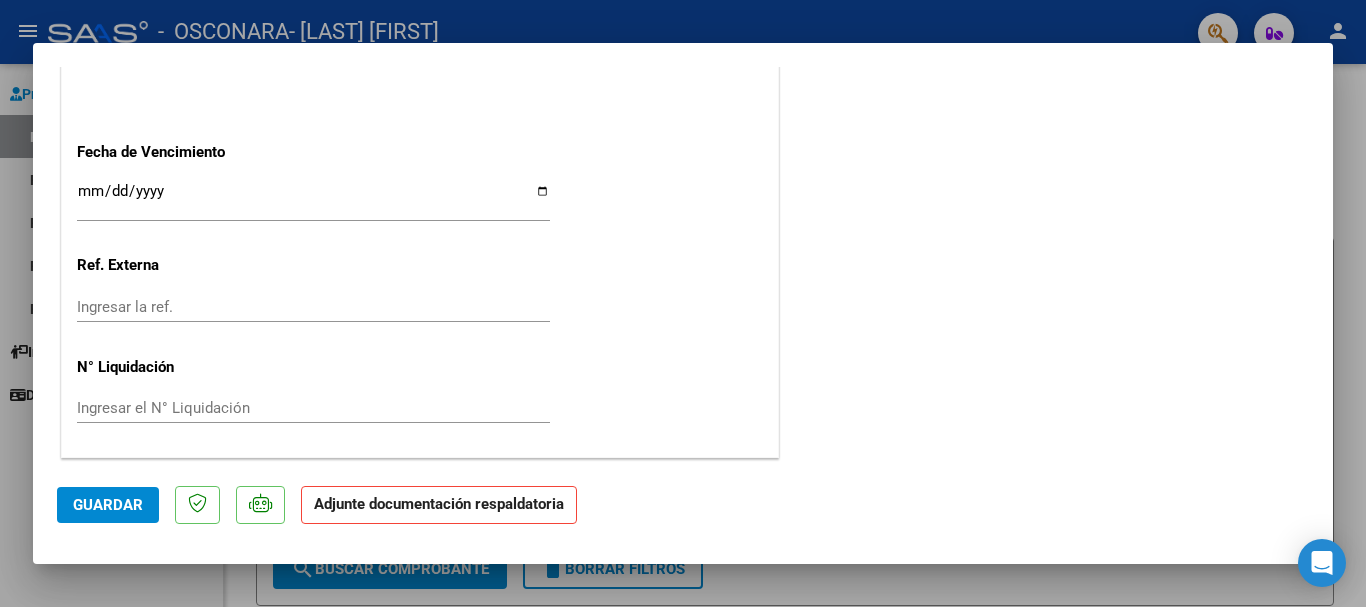 click on "Adjunte documentación respaldatoria" 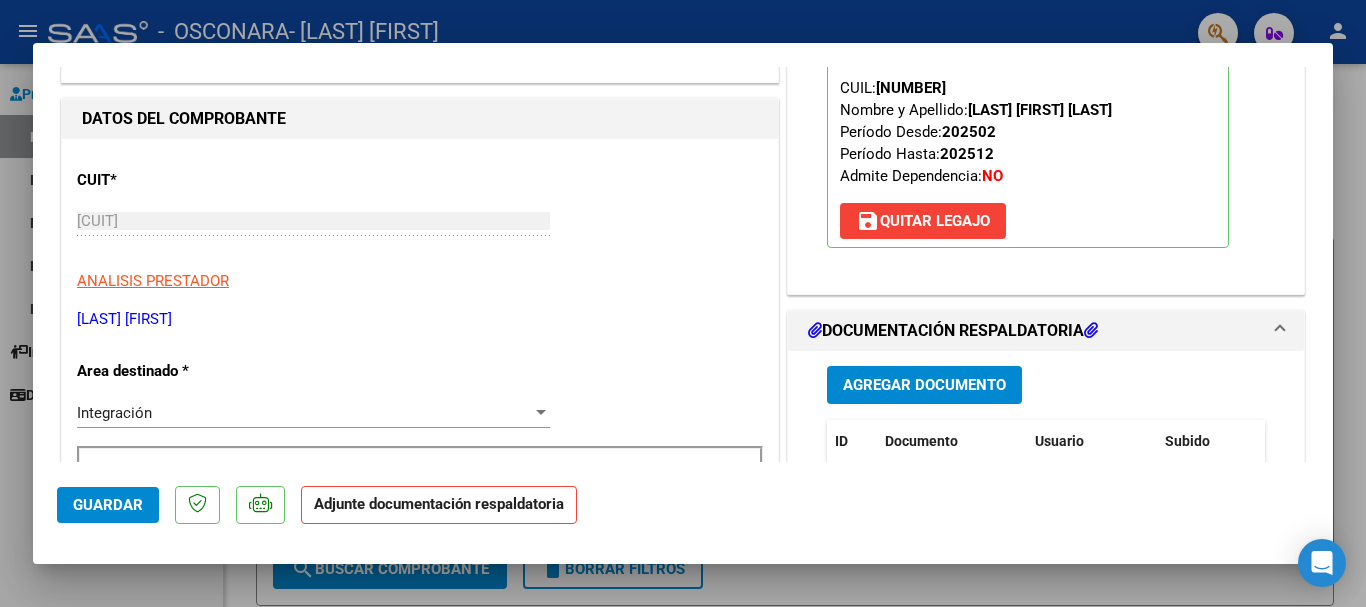 scroll, scrollTop: 300, scrollLeft: 0, axis: vertical 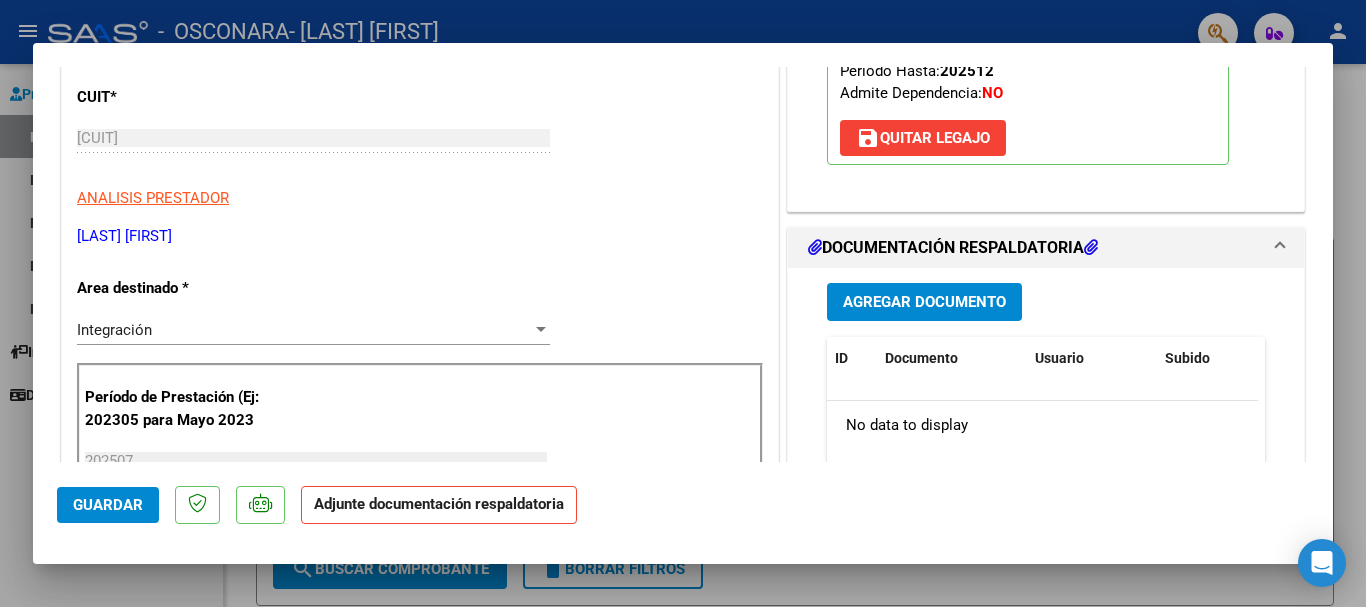 click on "Agregar Documento" at bounding box center (924, 303) 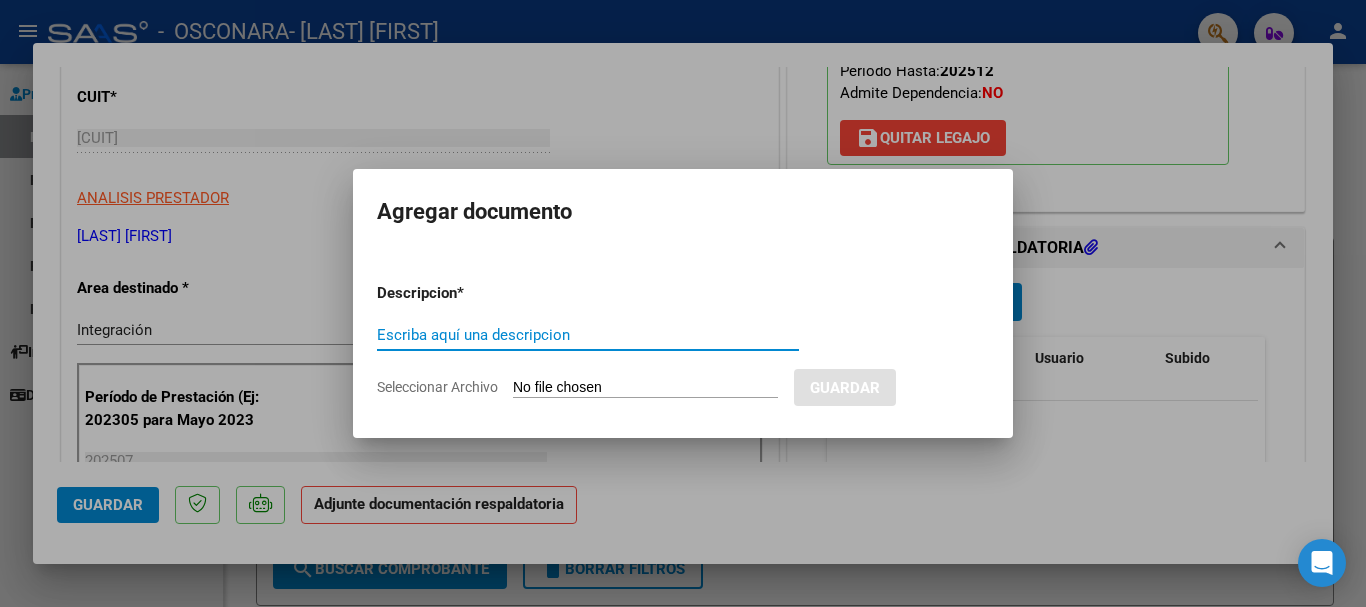 click on "Seleccionar Archivo" at bounding box center (645, 388) 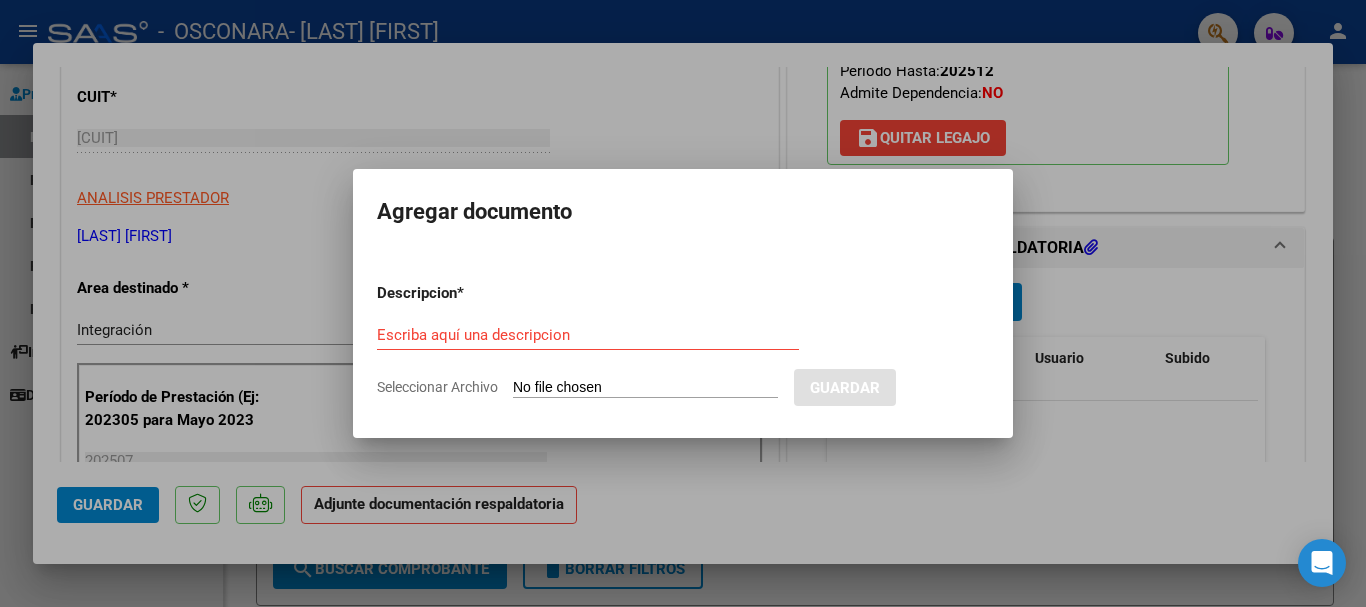 type on "C:\fakepath\informe aramis julio 25.pdf" 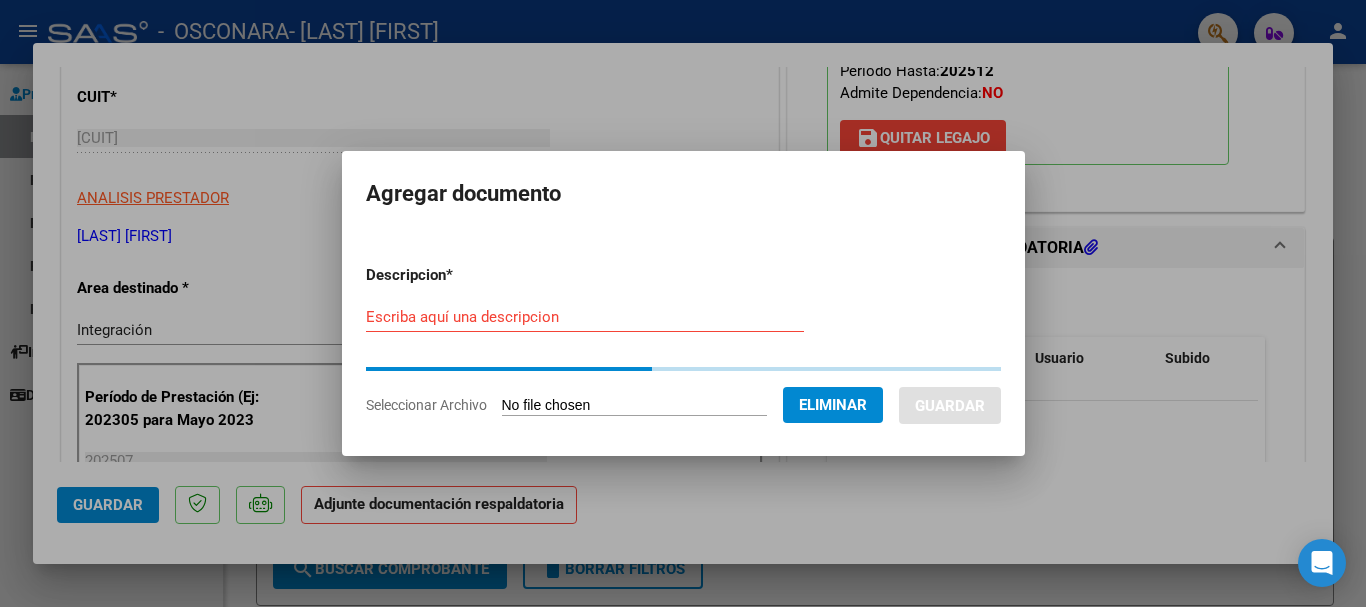 click on "Escriba aquí una descripcion" at bounding box center [585, 317] 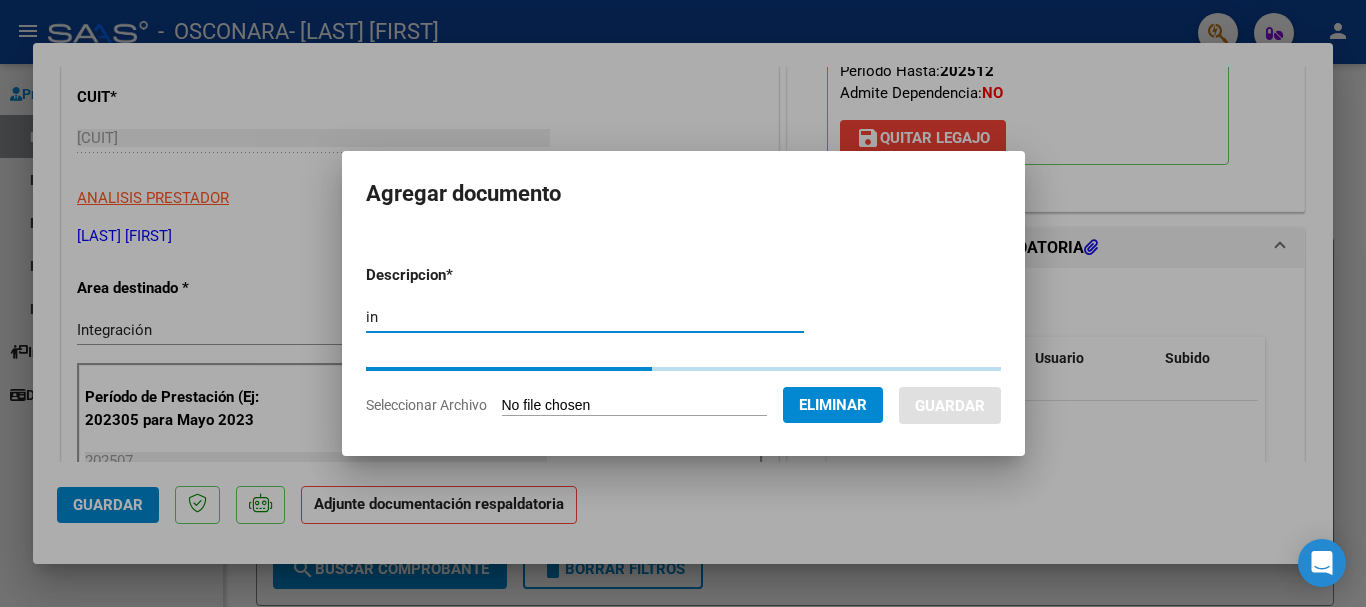 type on "i" 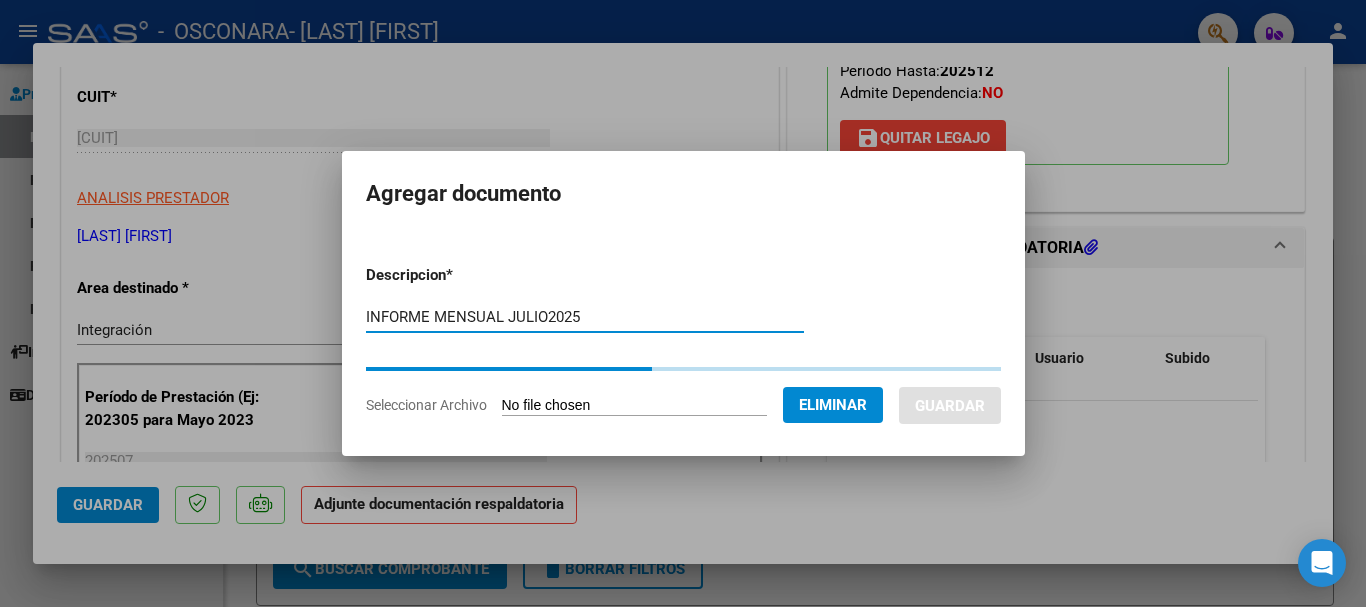 click on "INFORME MENSUAL JULIO2025" at bounding box center [585, 317] 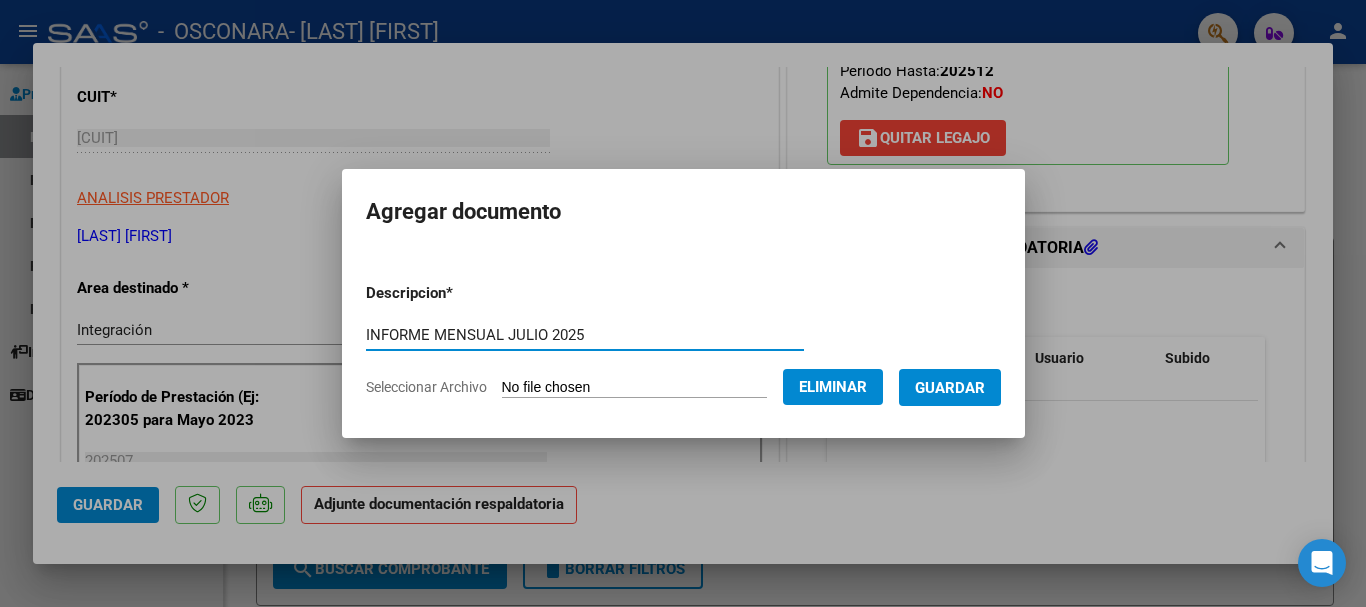 type on "INFORME MENSUAL JULIO 2025" 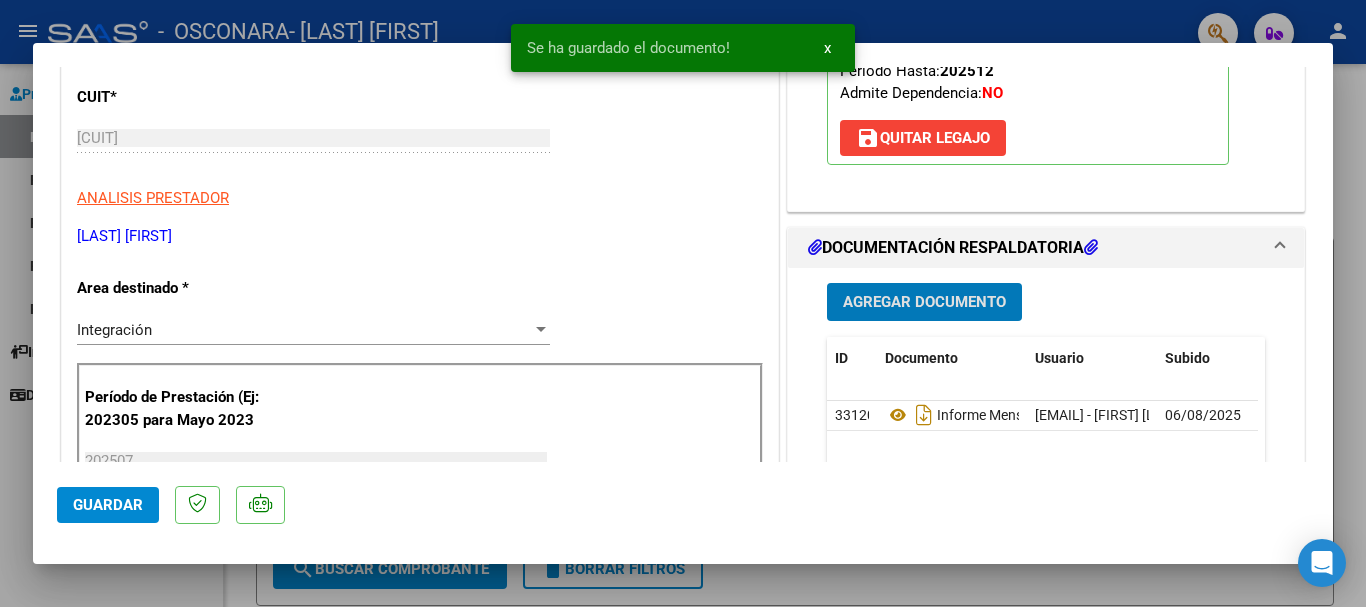 click on "Agregar Documento" at bounding box center [924, 301] 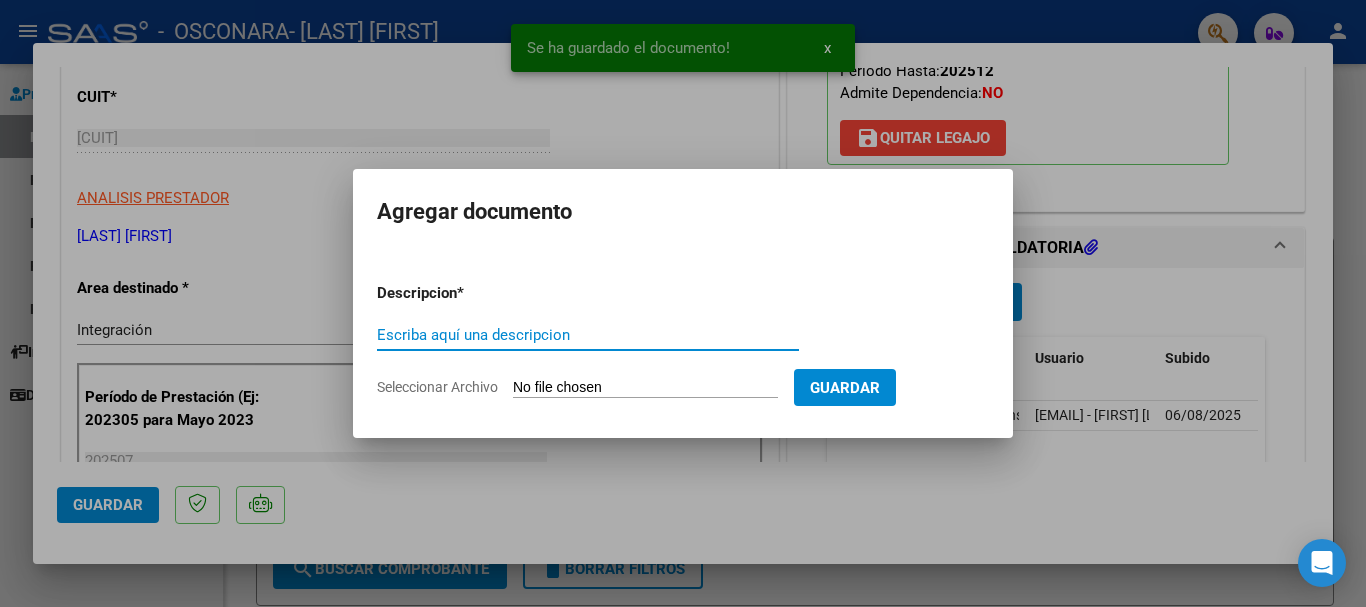 click on "Seleccionar Archivo" at bounding box center [645, 388] 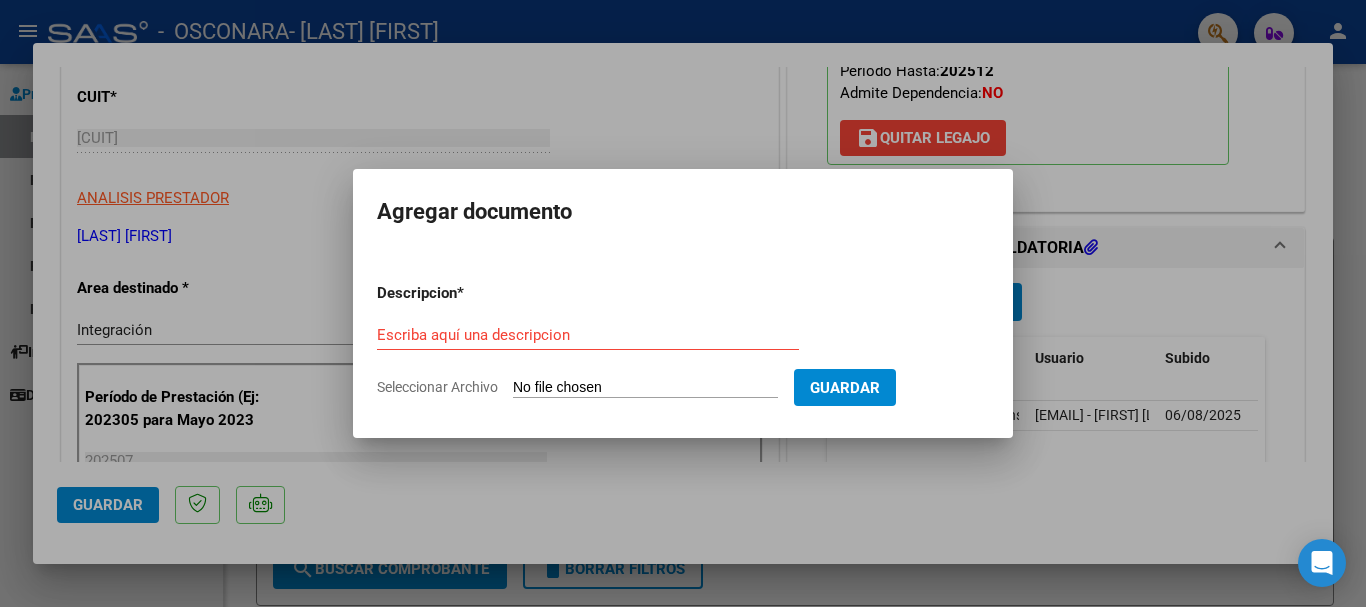 type on "C:\fakepath\planilla aramis julio 25.pdf" 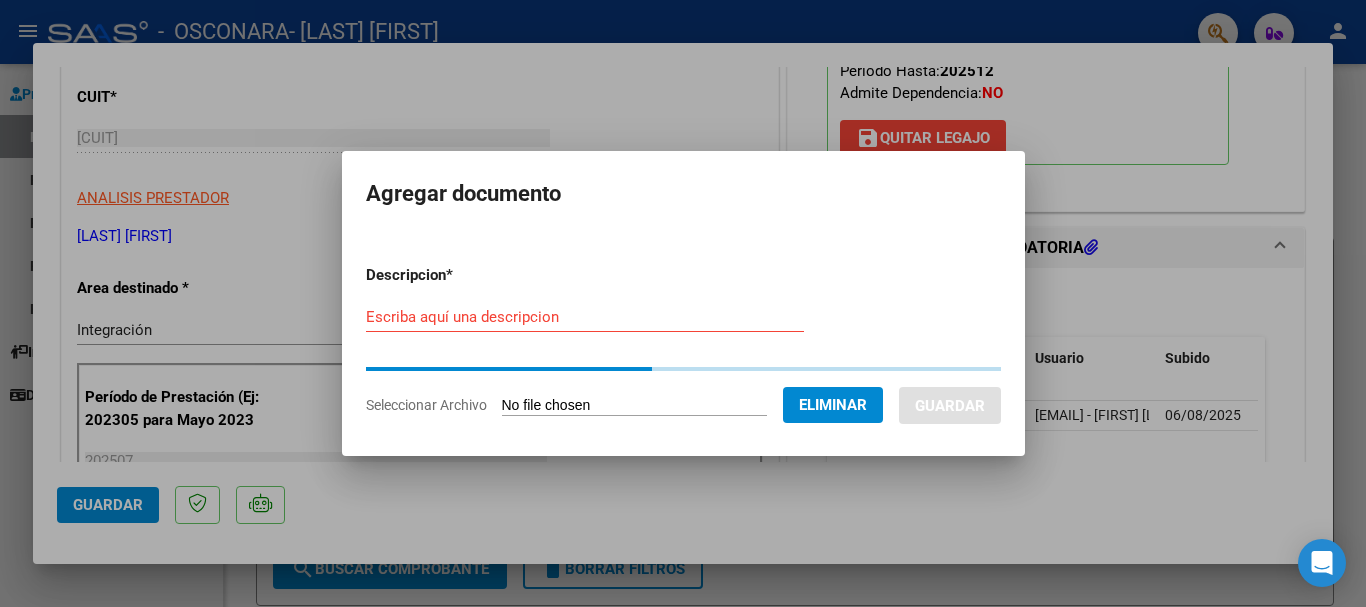 click on "Escriba aquí una descripcion" at bounding box center (585, 317) 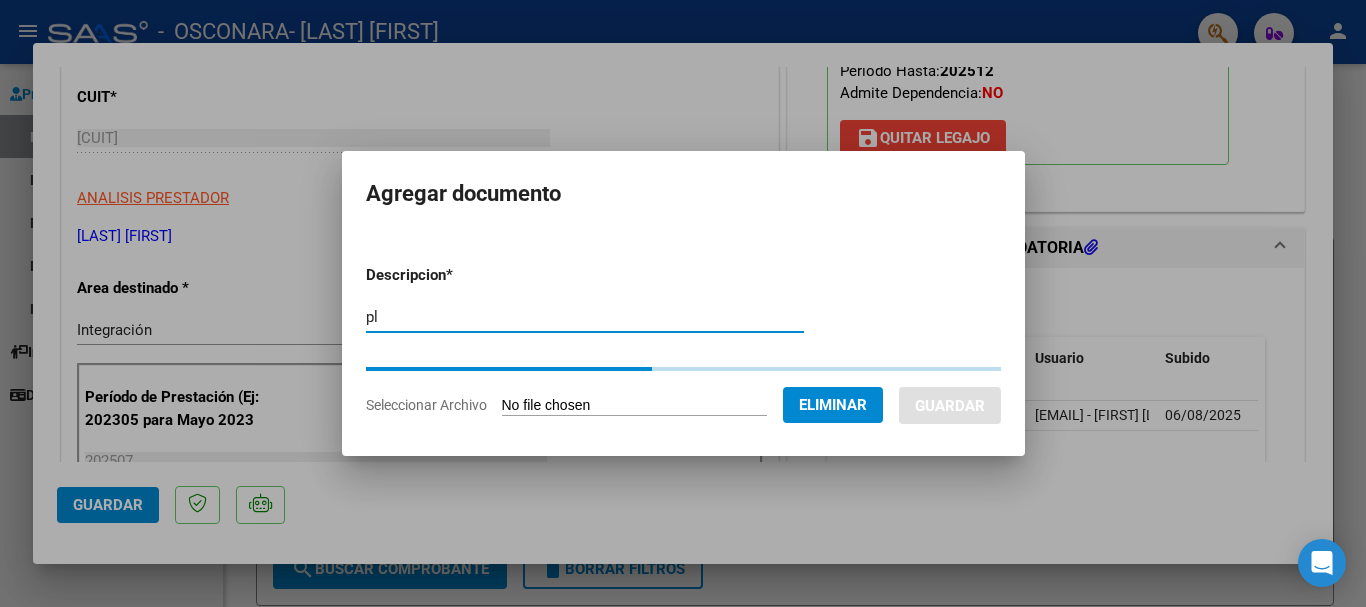 type on "p" 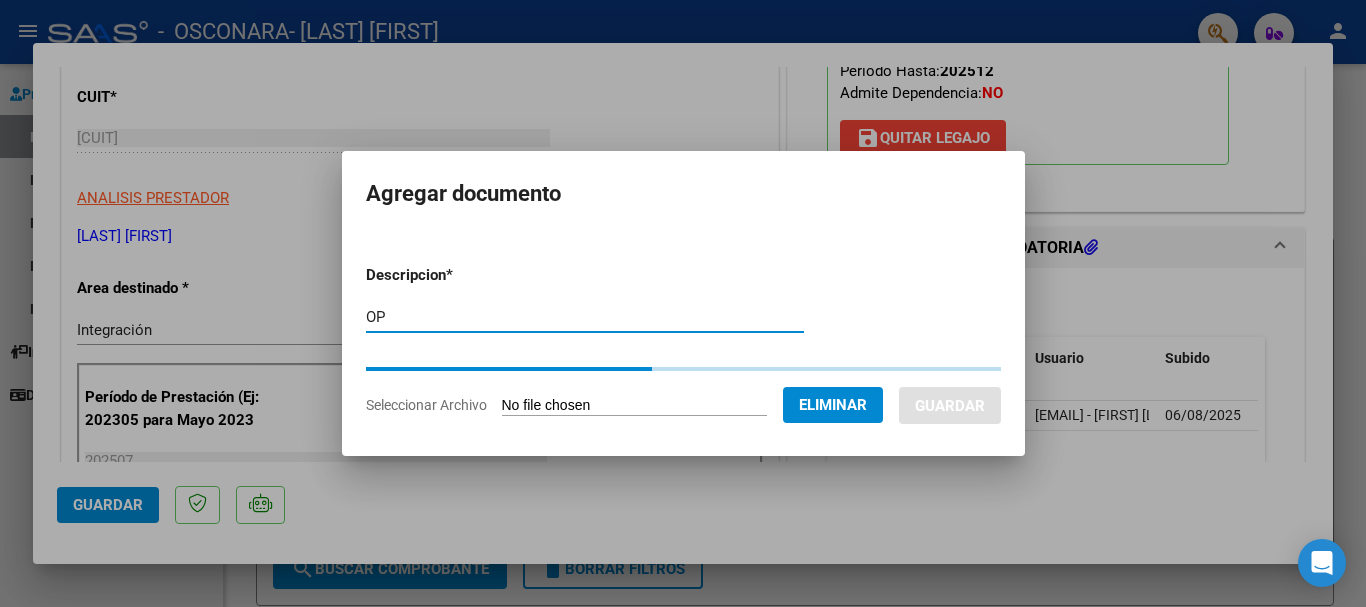 type on "O" 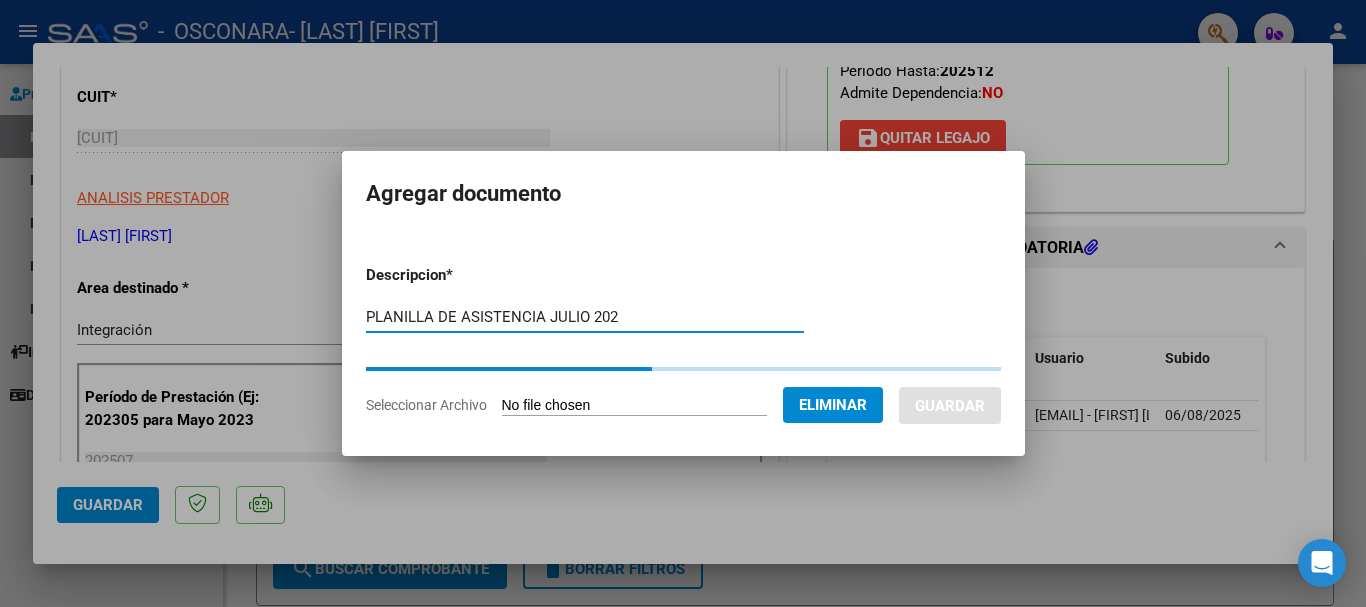 type on "PLANILLA DE ASISTENCIA JULIO 2025" 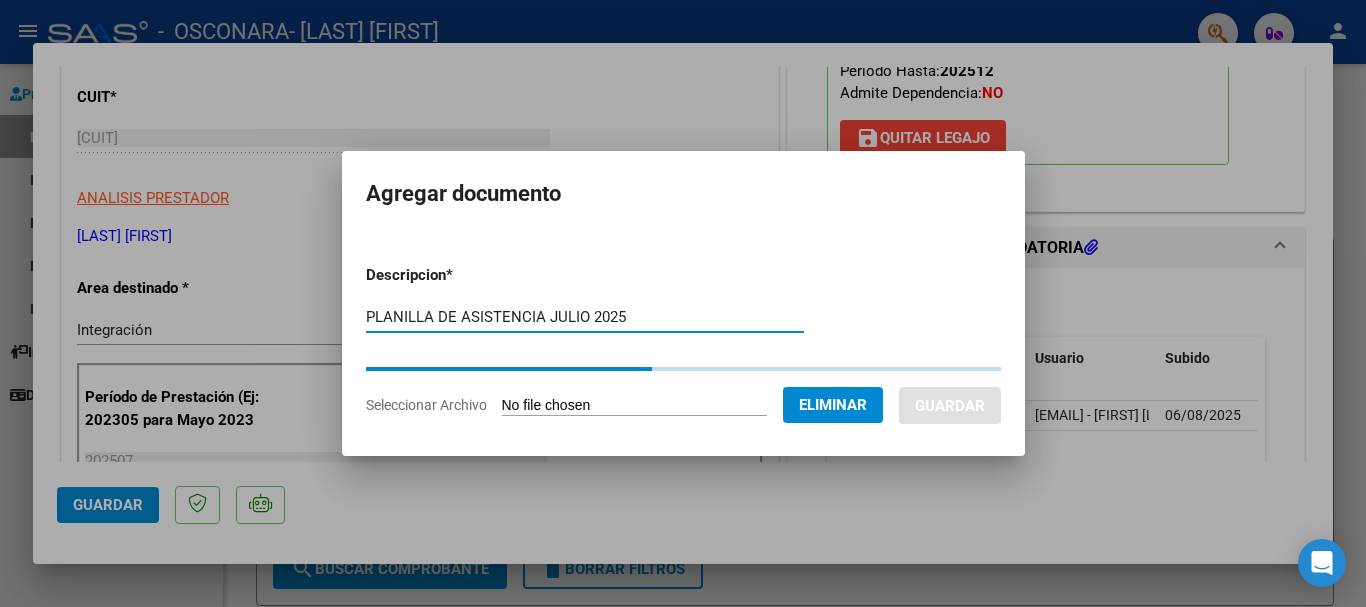 type 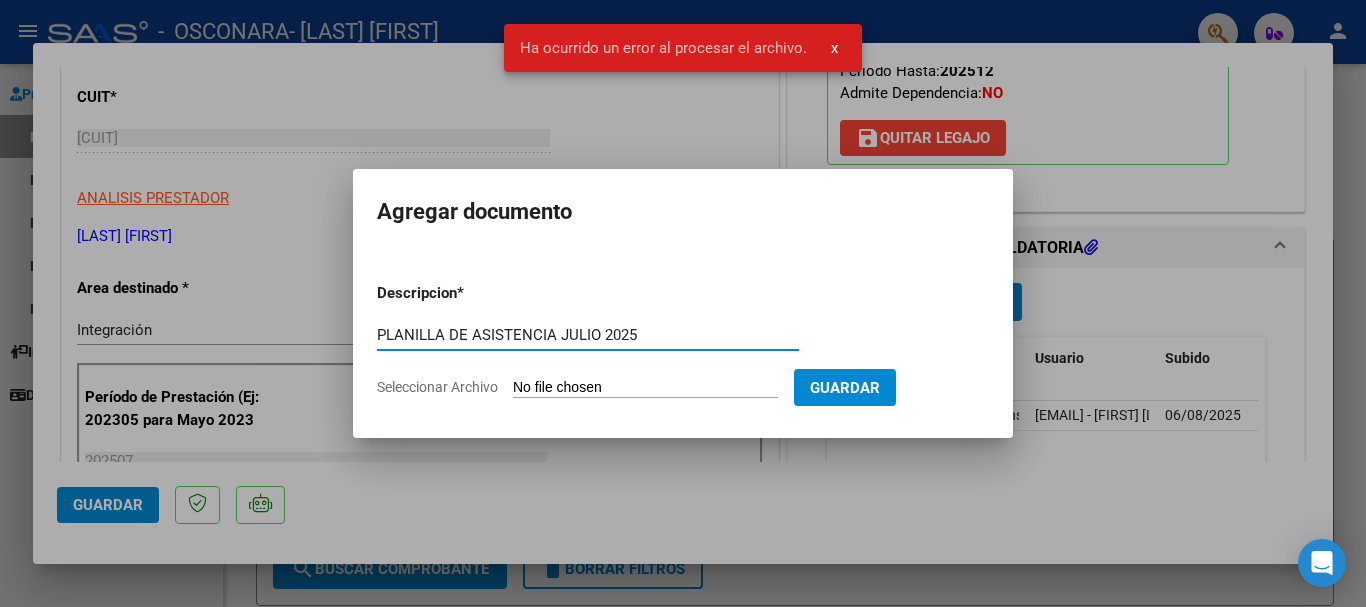 type on "PLANILLA DE ASISTENCIA JULIO 2025" 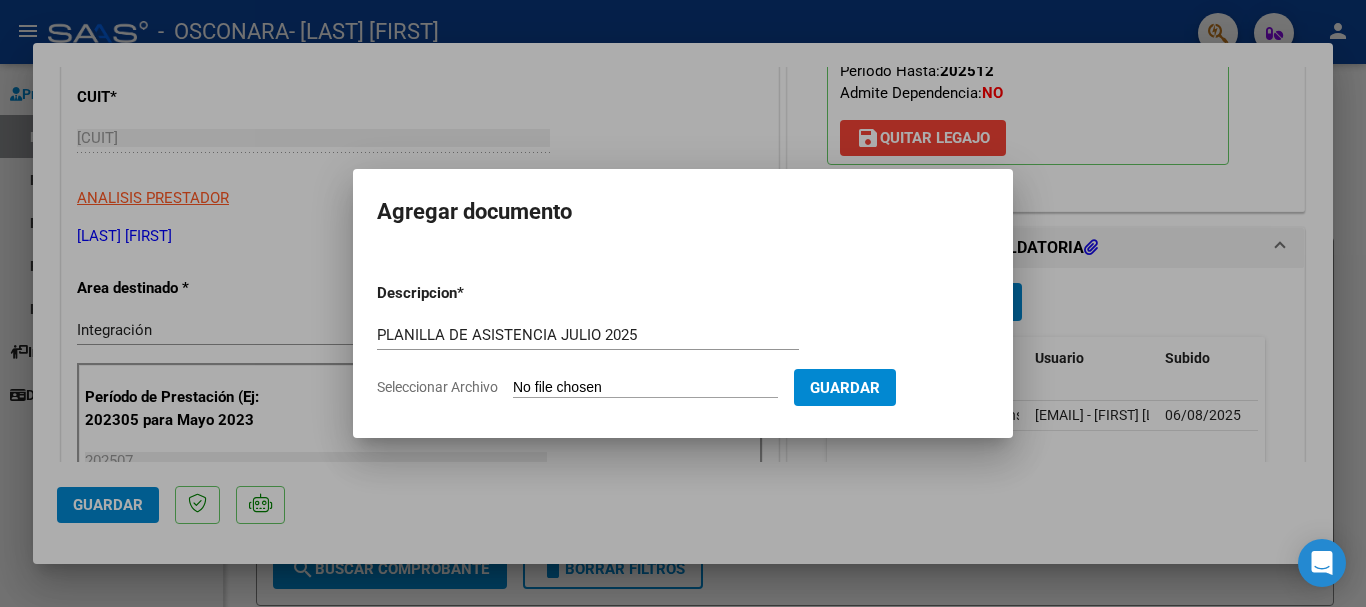 type on "C:\fakepath\planilla aramis julio 25.pdf" 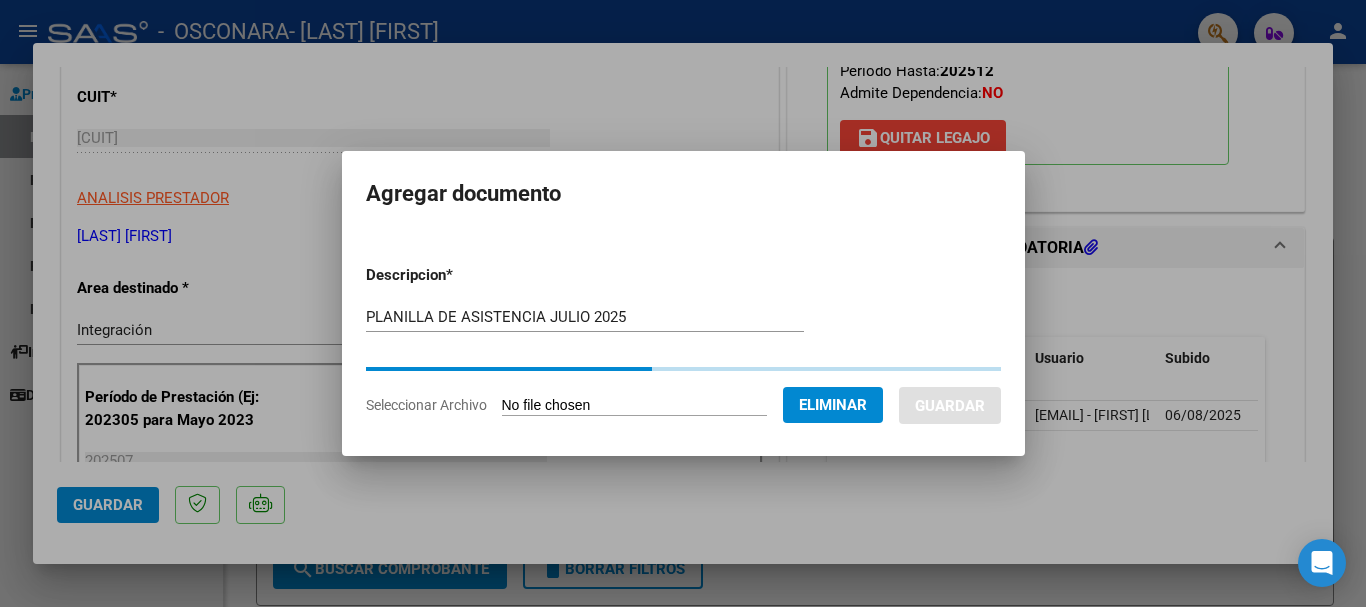 click on "Eliminar" 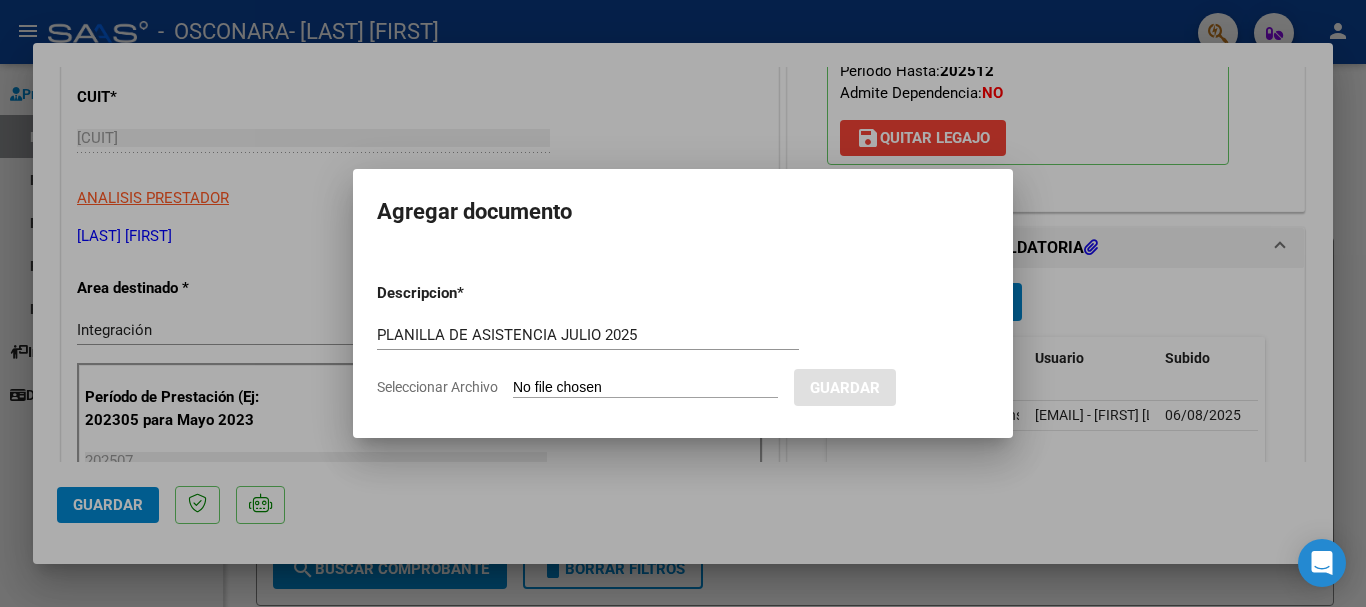 click on "Agregar documento Descripcion  *   PLANILLA DE ASISTENCIA JULIO 2025 Escriba aquí una descripcion  Seleccionar Archivo Guardar" at bounding box center (683, 303) 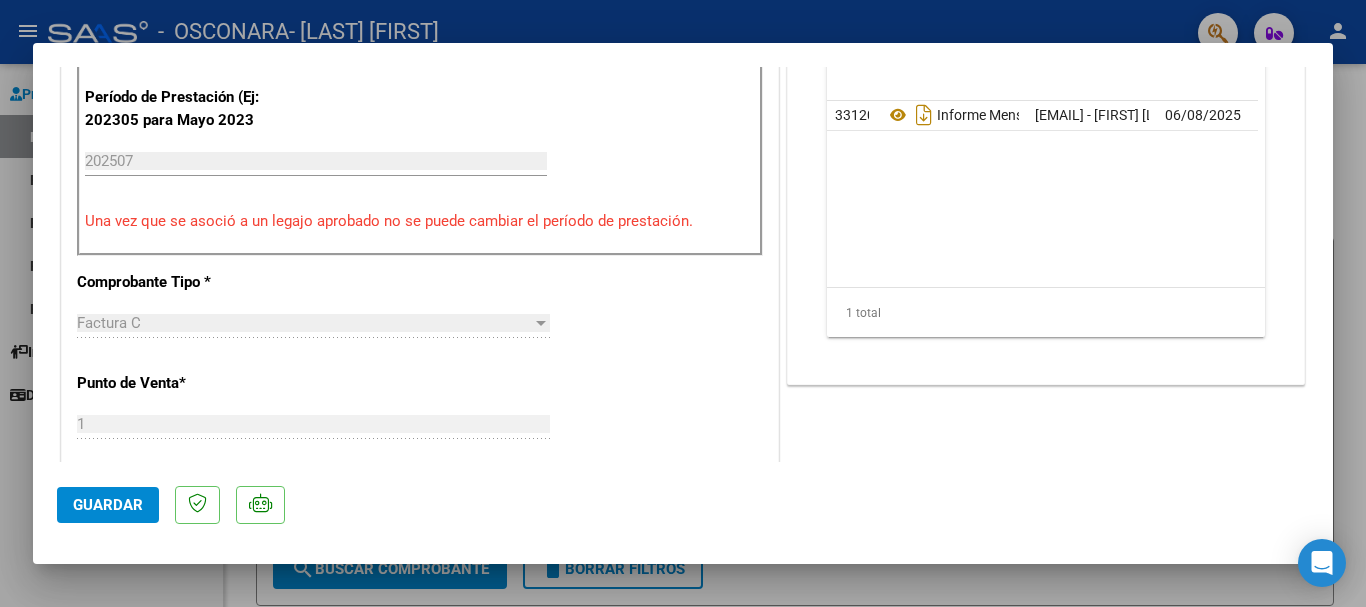 scroll, scrollTop: 400, scrollLeft: 0, axis: vertical 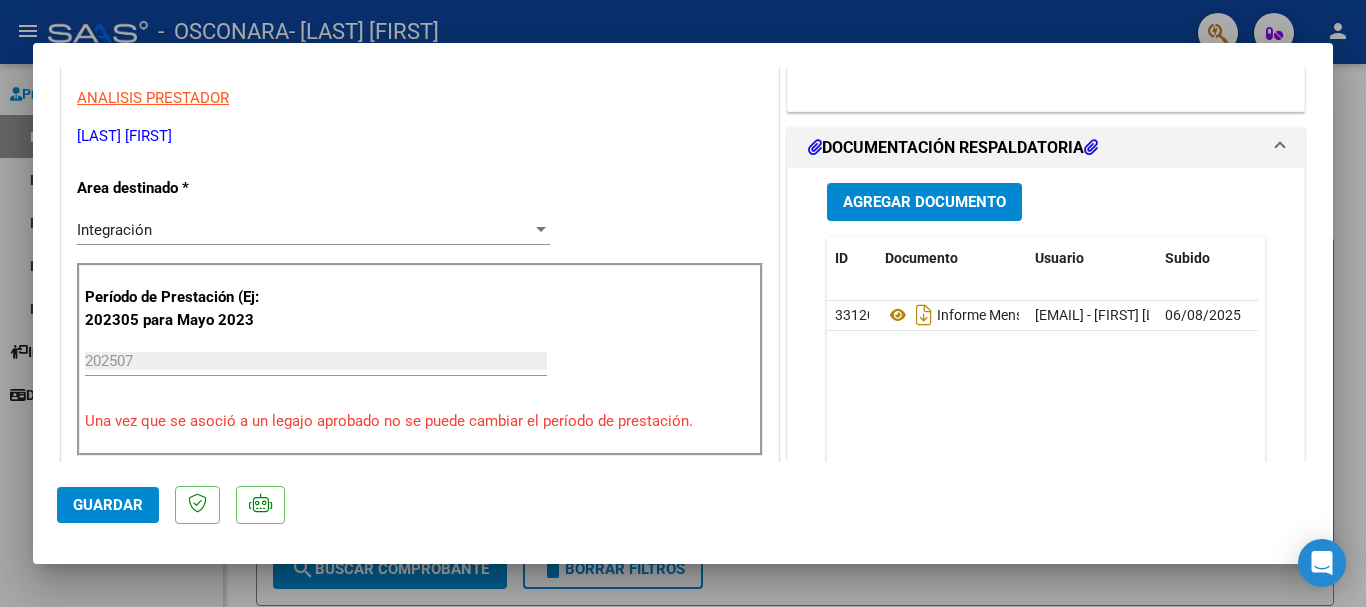 click on "Agregar Documento" at bounding box center [924, 203] 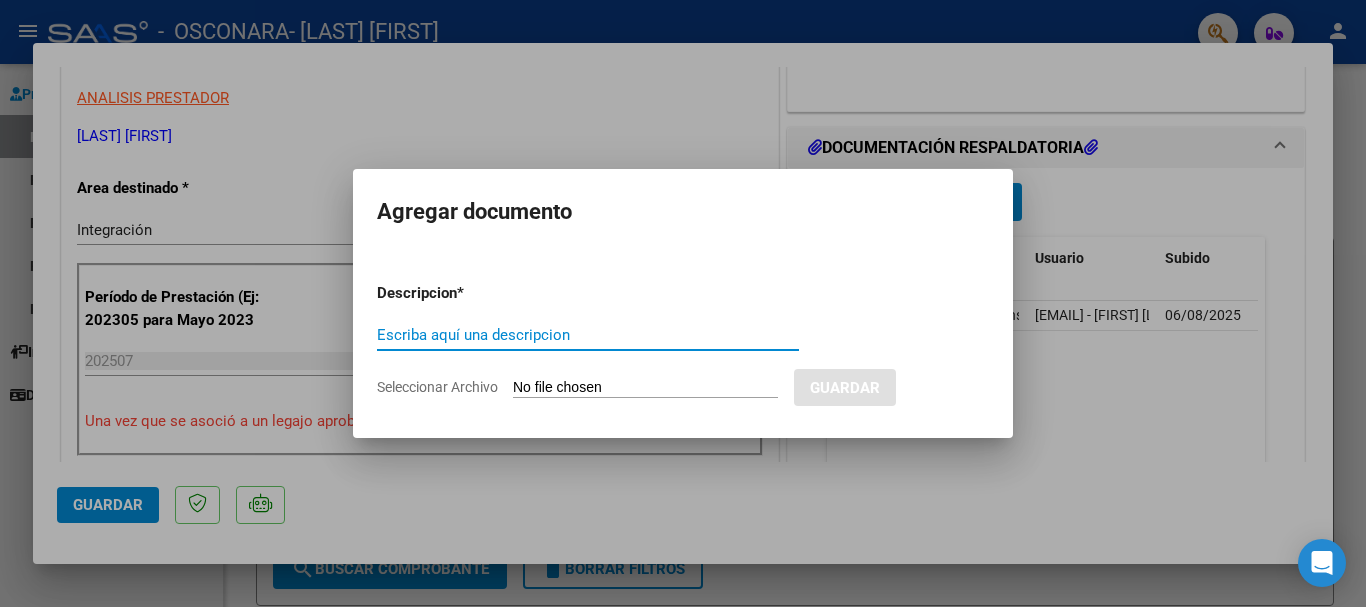 click on "Seleccionar Archivo" at bounding box center (645, 388) 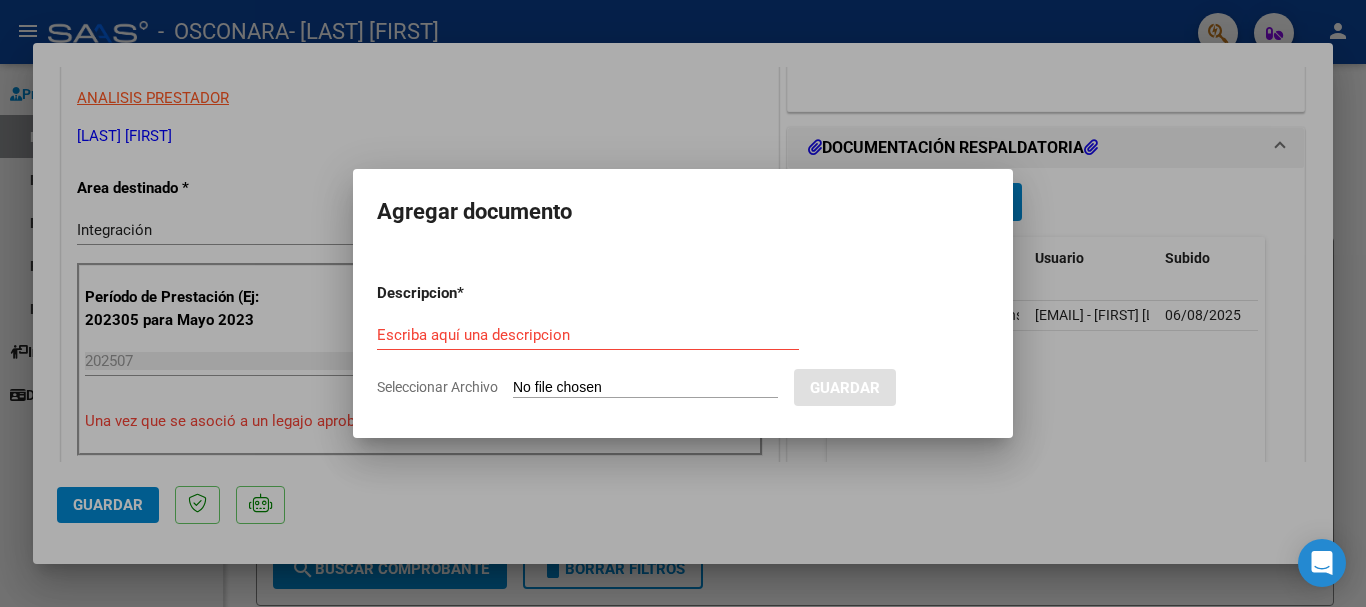 type on "C:\fakepath\planilla aramis julio 25.pdf" 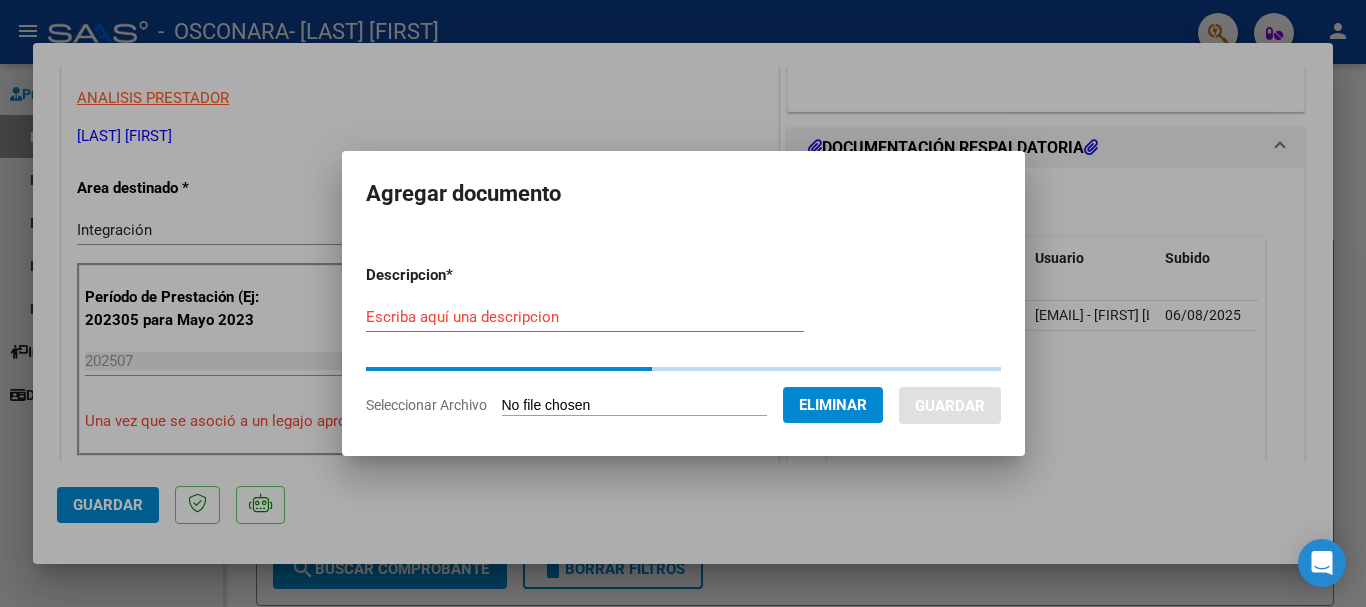 type 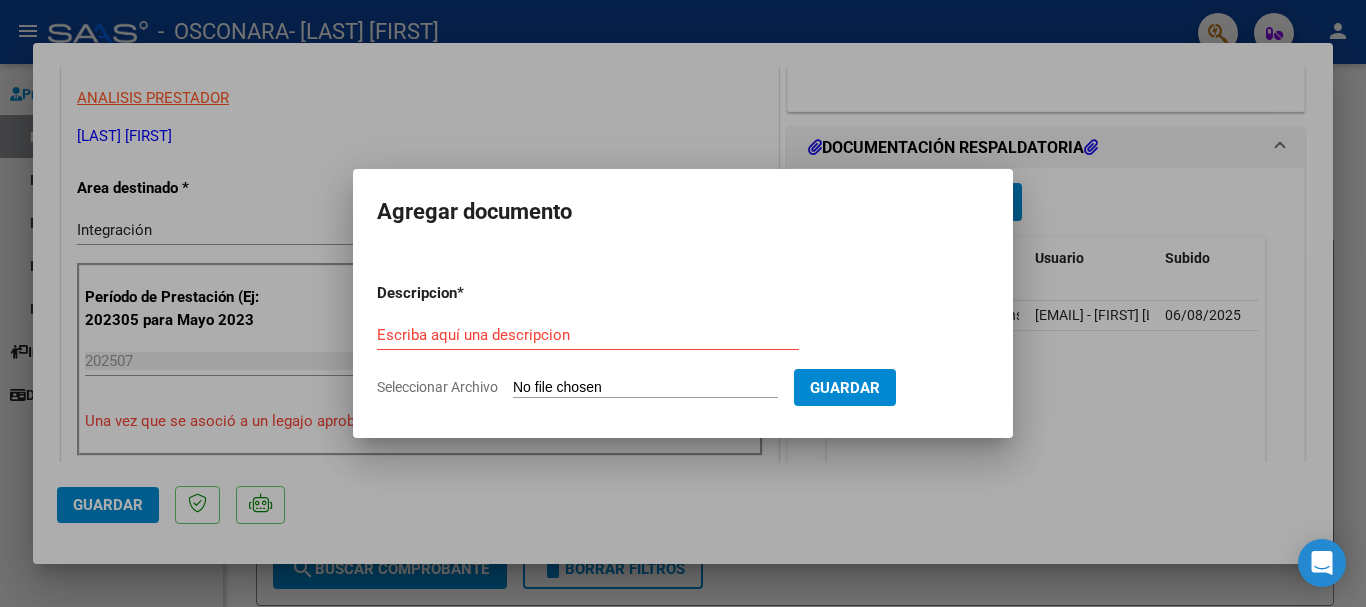 drag, startPoint x: 671, startPoint y: 94, endPoint x: 742, endPoint y: 90, distance: 71.11259 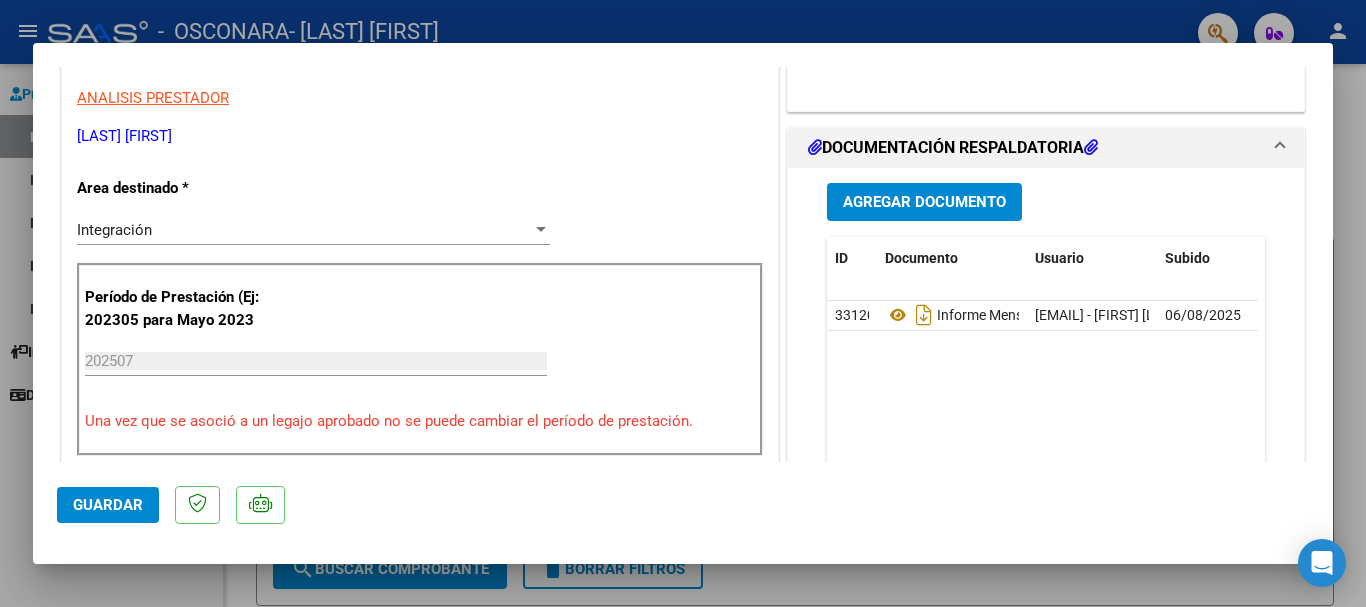 scroll, scrollTop: 0, scrollLeft: 0, axis: both 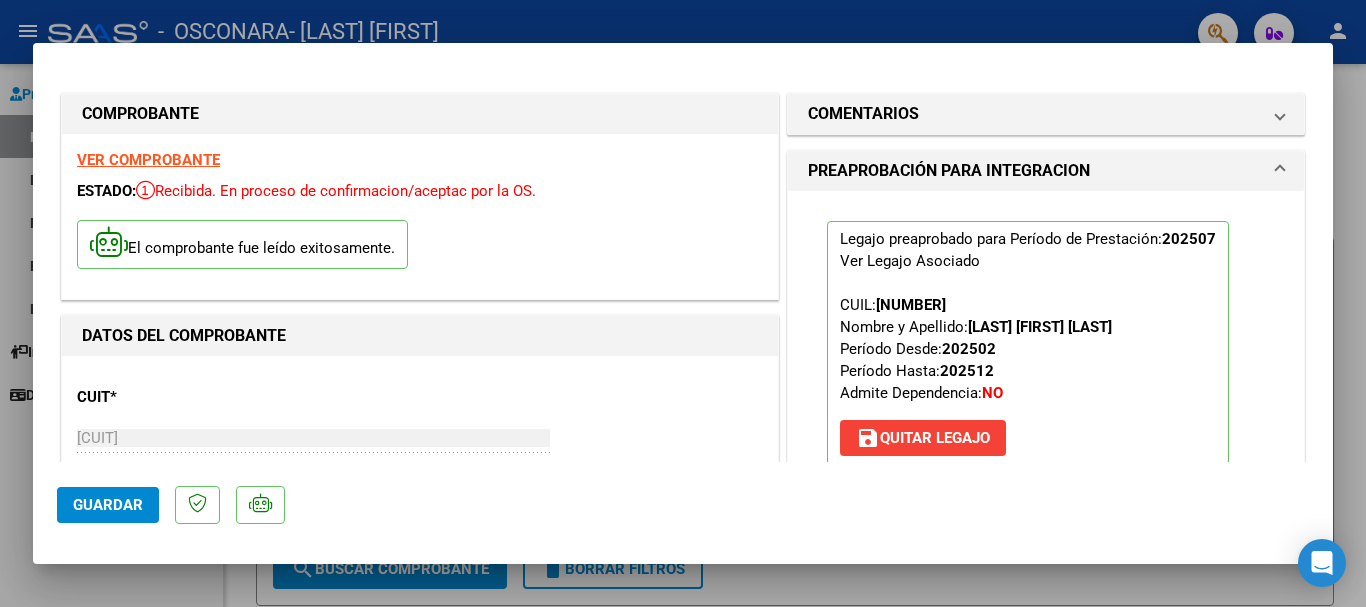 click at bounding box center [683, 303] 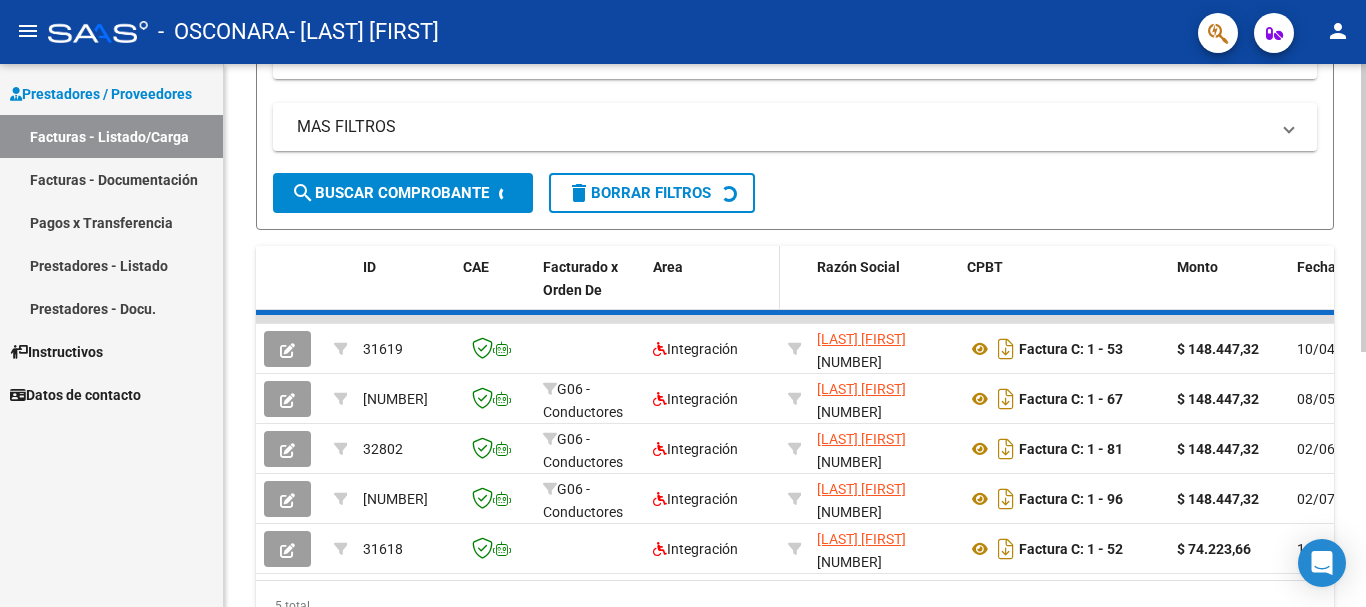 scroll, scrollTop: 480, scrollLeft: 0, axis: vertical 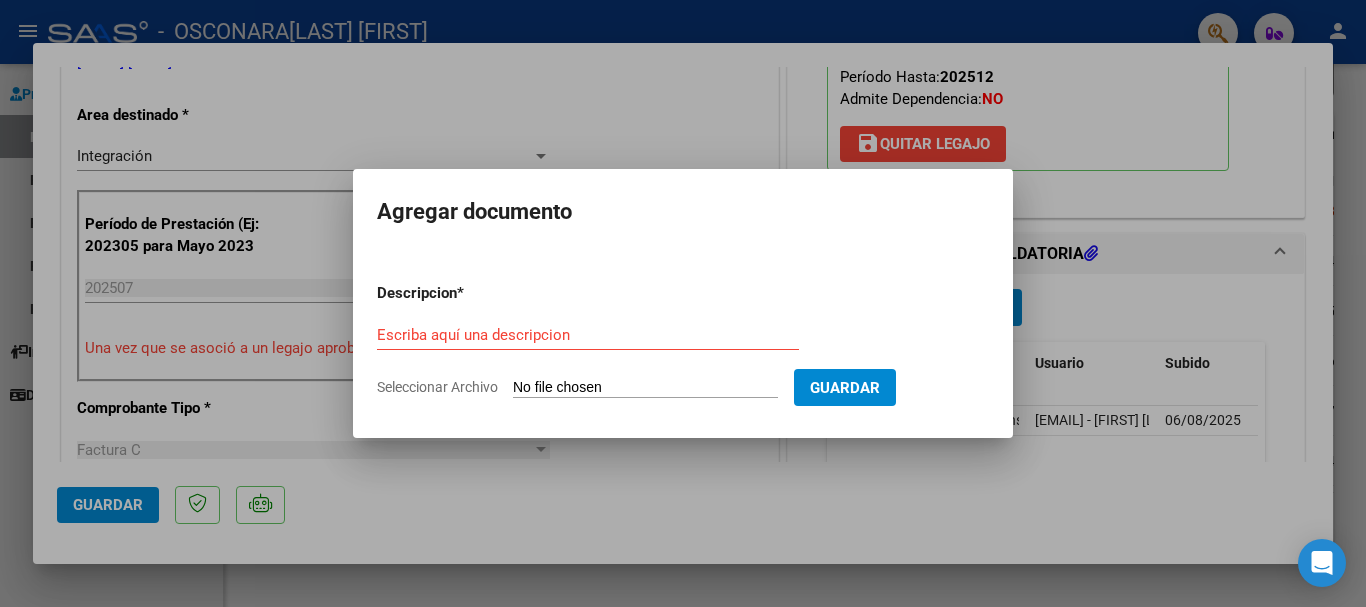 click on "Seleccionar Archivo" at bounding box center (645, 388) 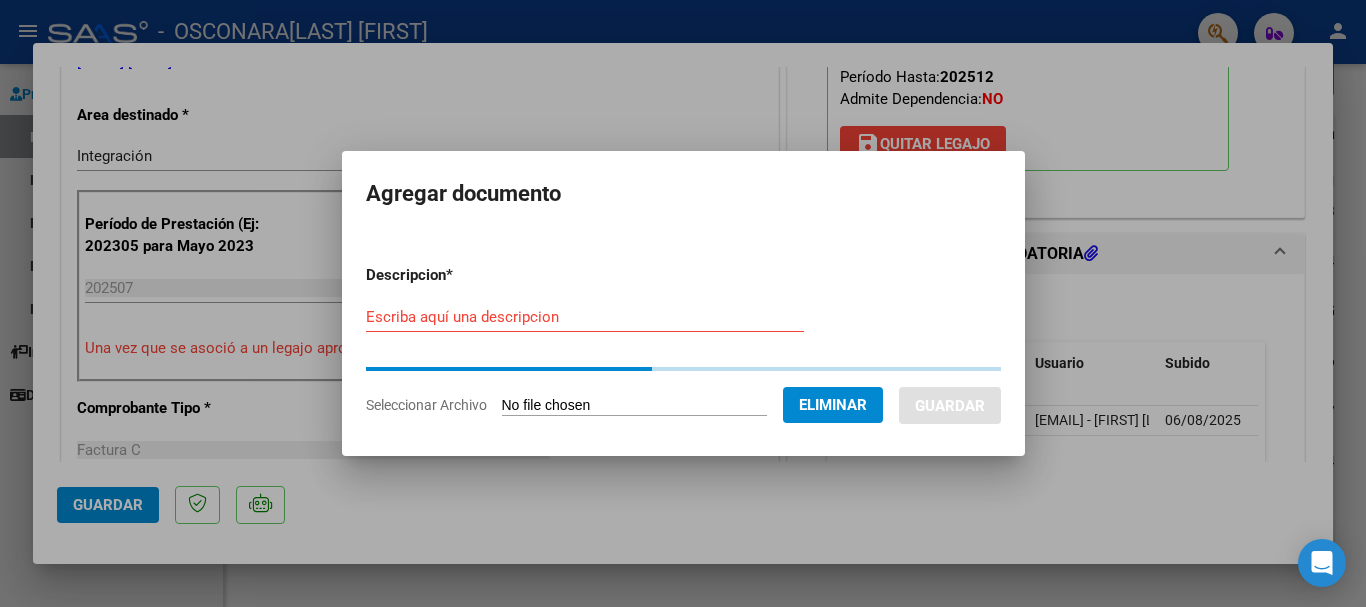 type 